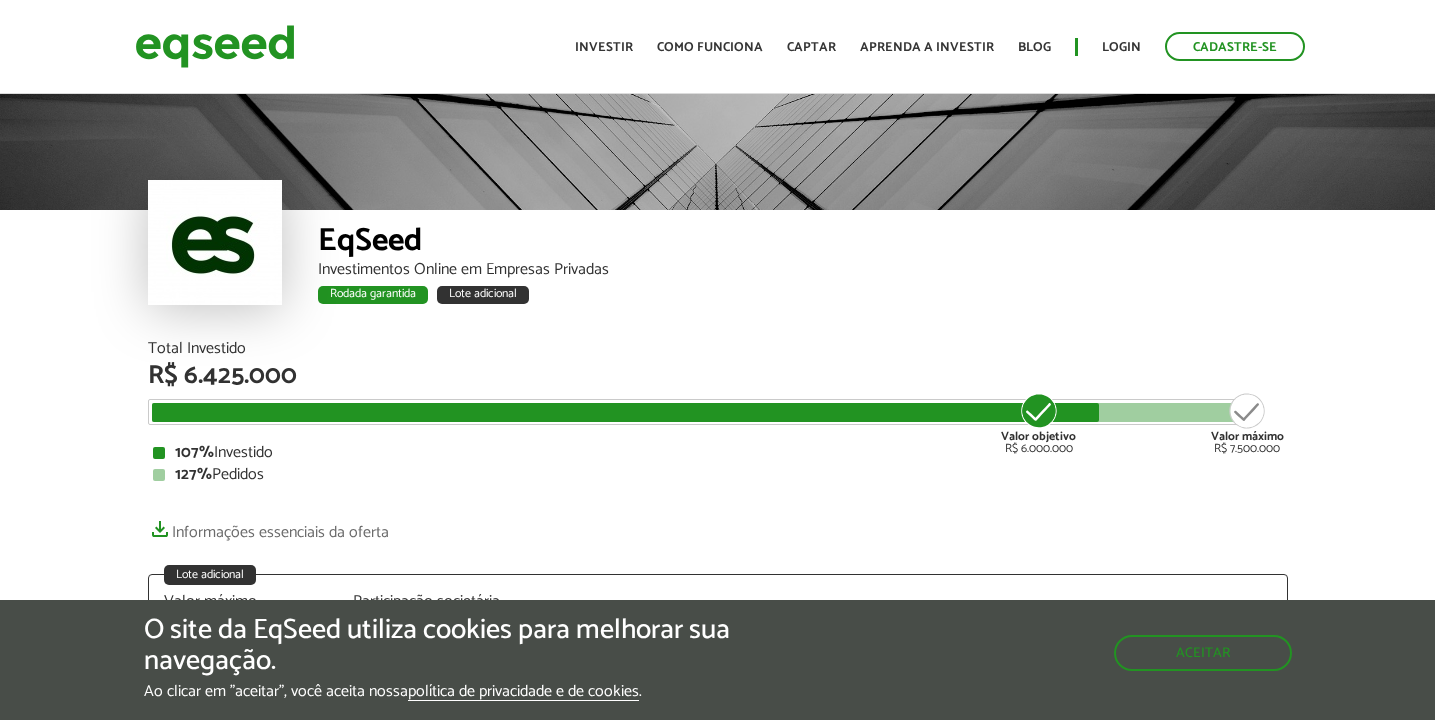 scroll, scrollTop: 0, scrollLeft: 0, axis: both 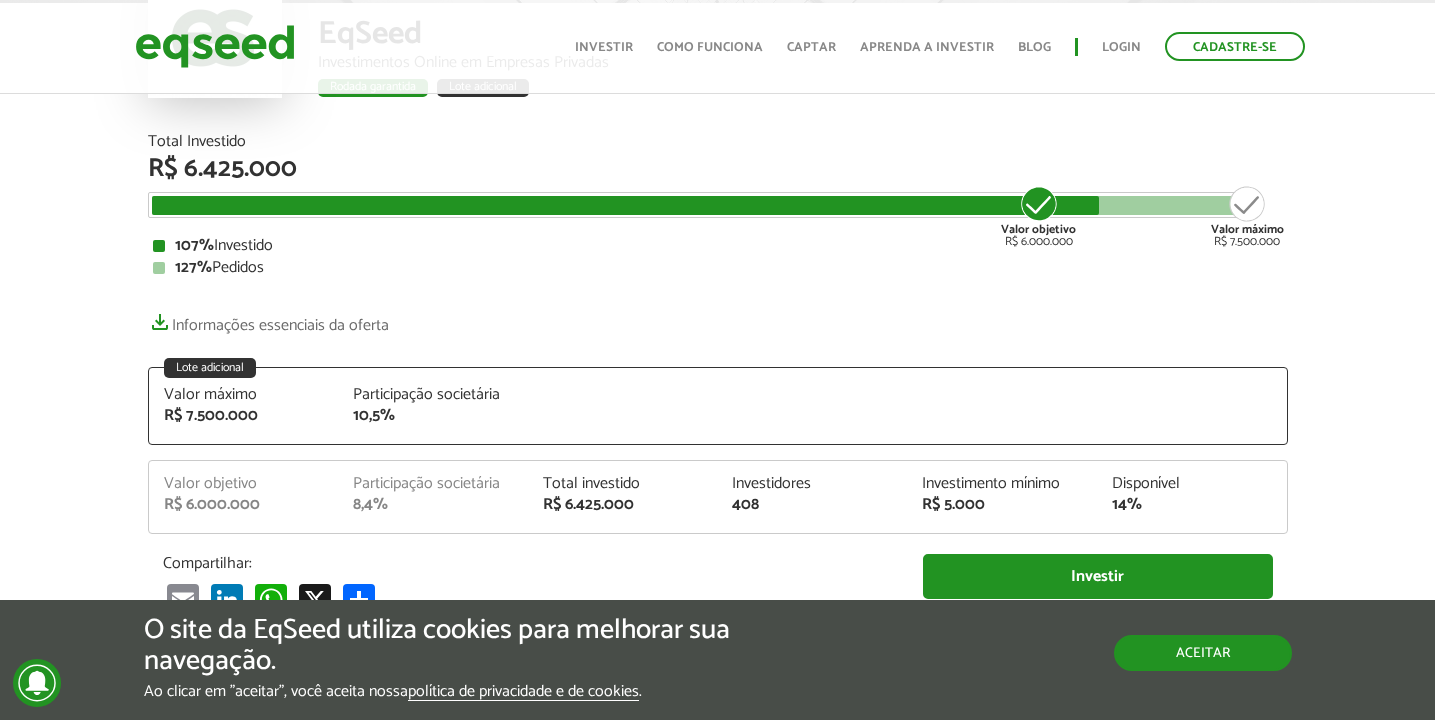click on "Aceitar" at bounding box center (1203, 653) 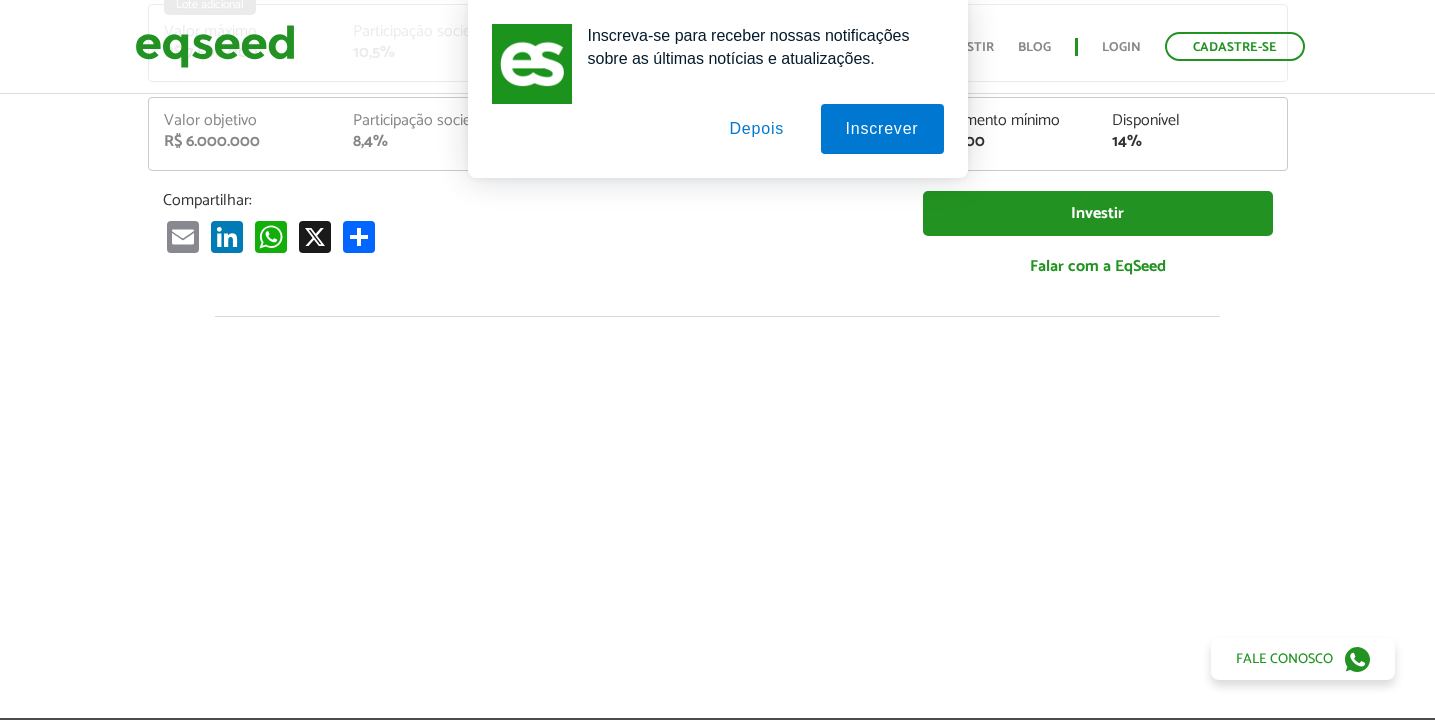 scroll, scrollTop: 580, scrollLeft: 0, axis: vertical 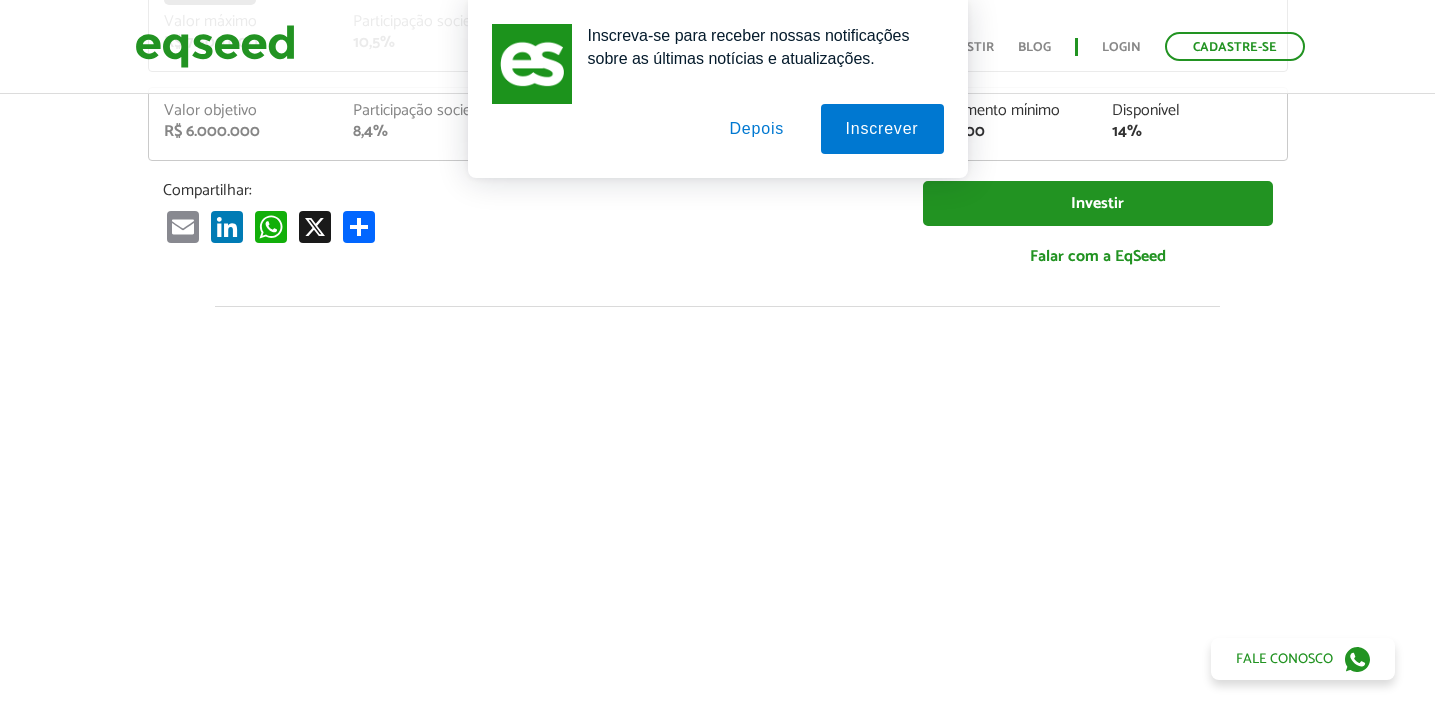 click on "Depois" at bounding box center [756, 129] 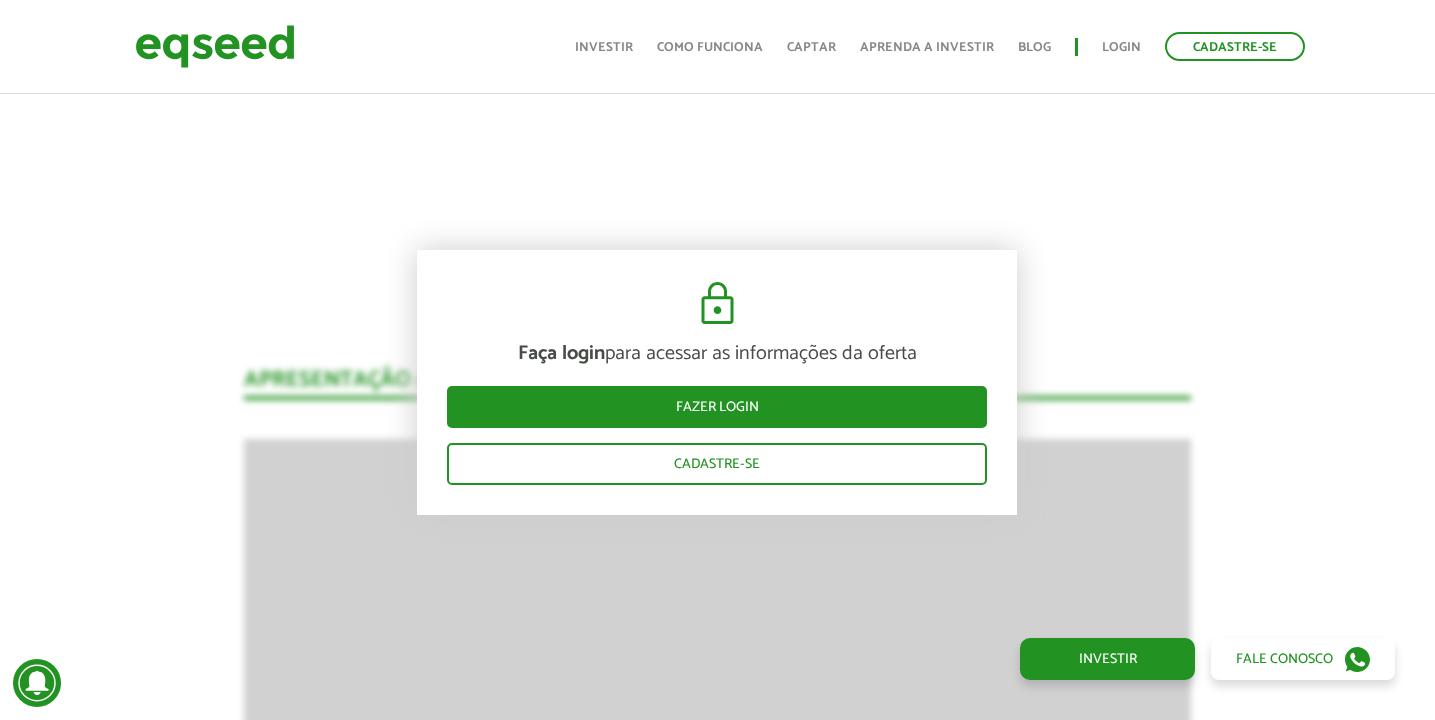 scroll, scrollTop: 1666, scrollLeft: 0, axis: vertical 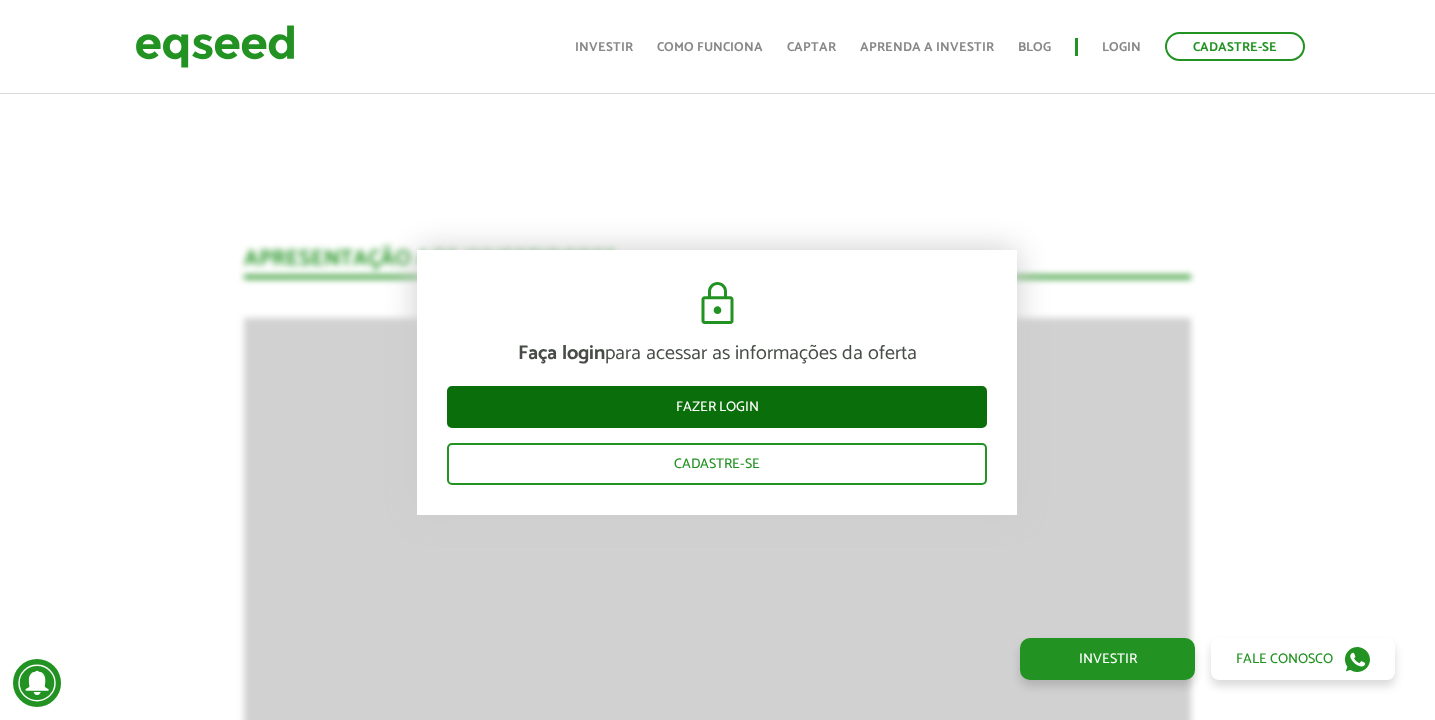 click on "Fazer login" at bounding box center [717, 407] 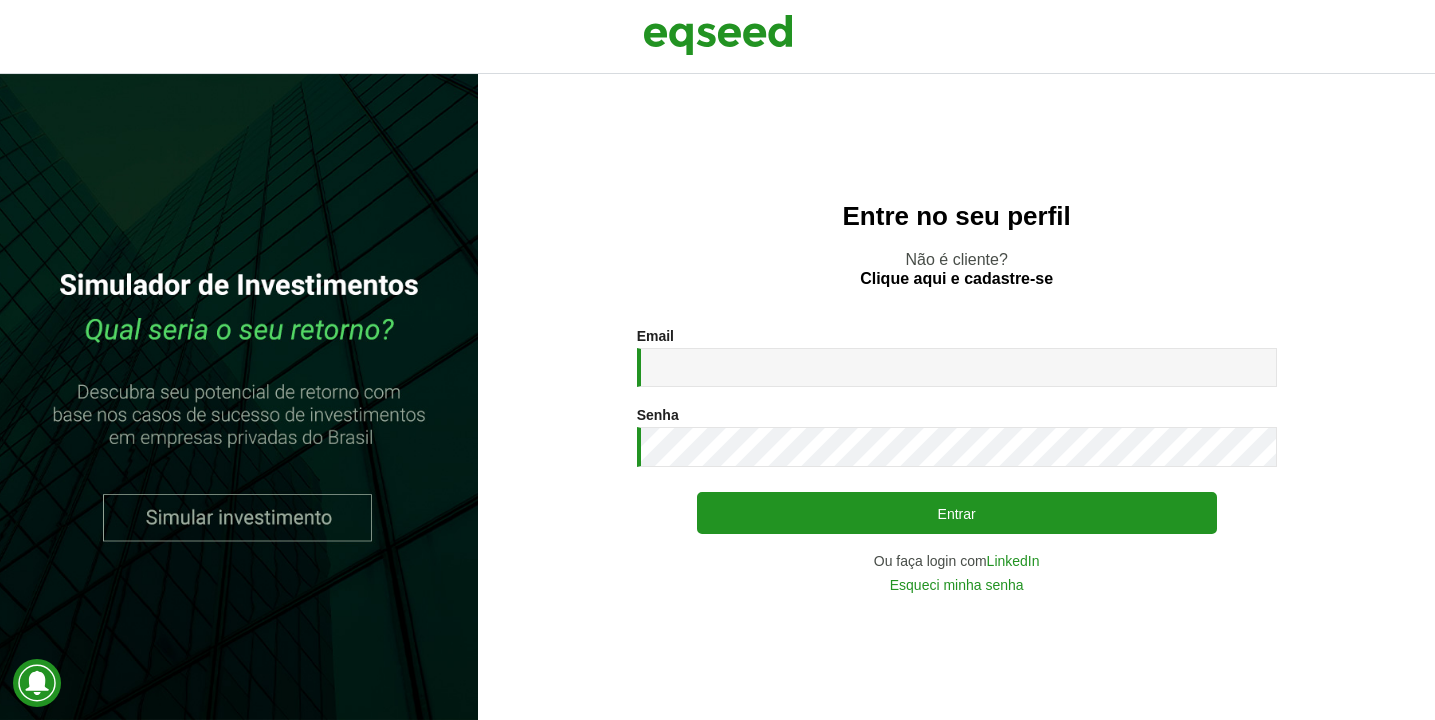 scroll, scrollTop: 0, scrollLeft: 0, axis: both 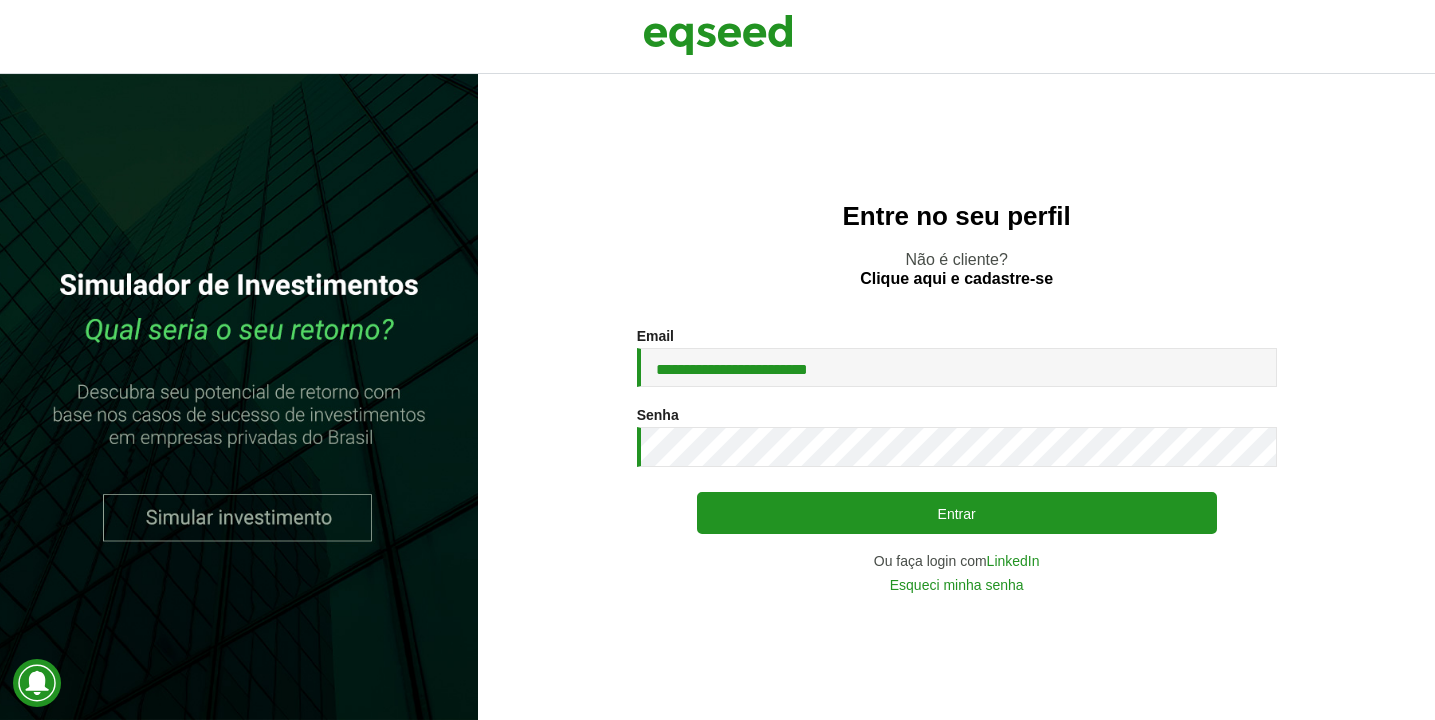 type on "**********" 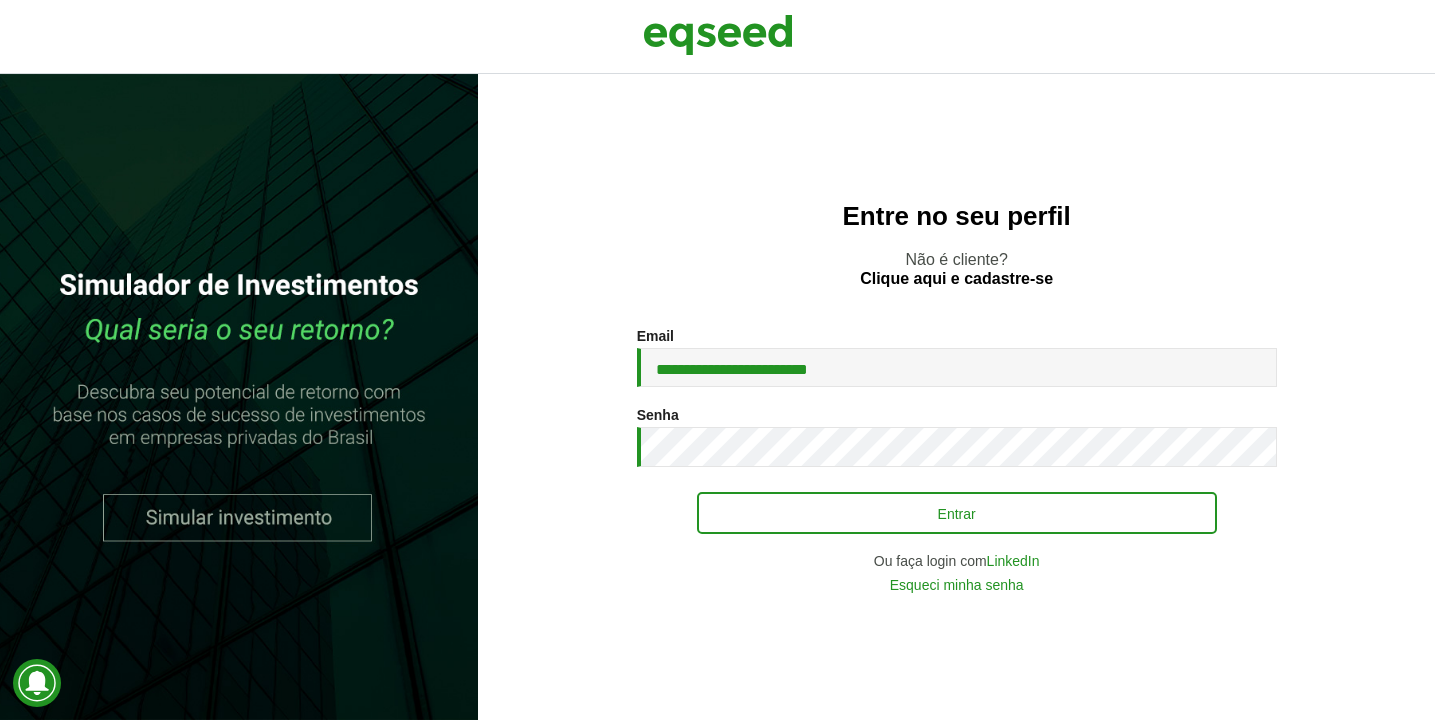 click on "Entrar" at bounding box center (957, 513) 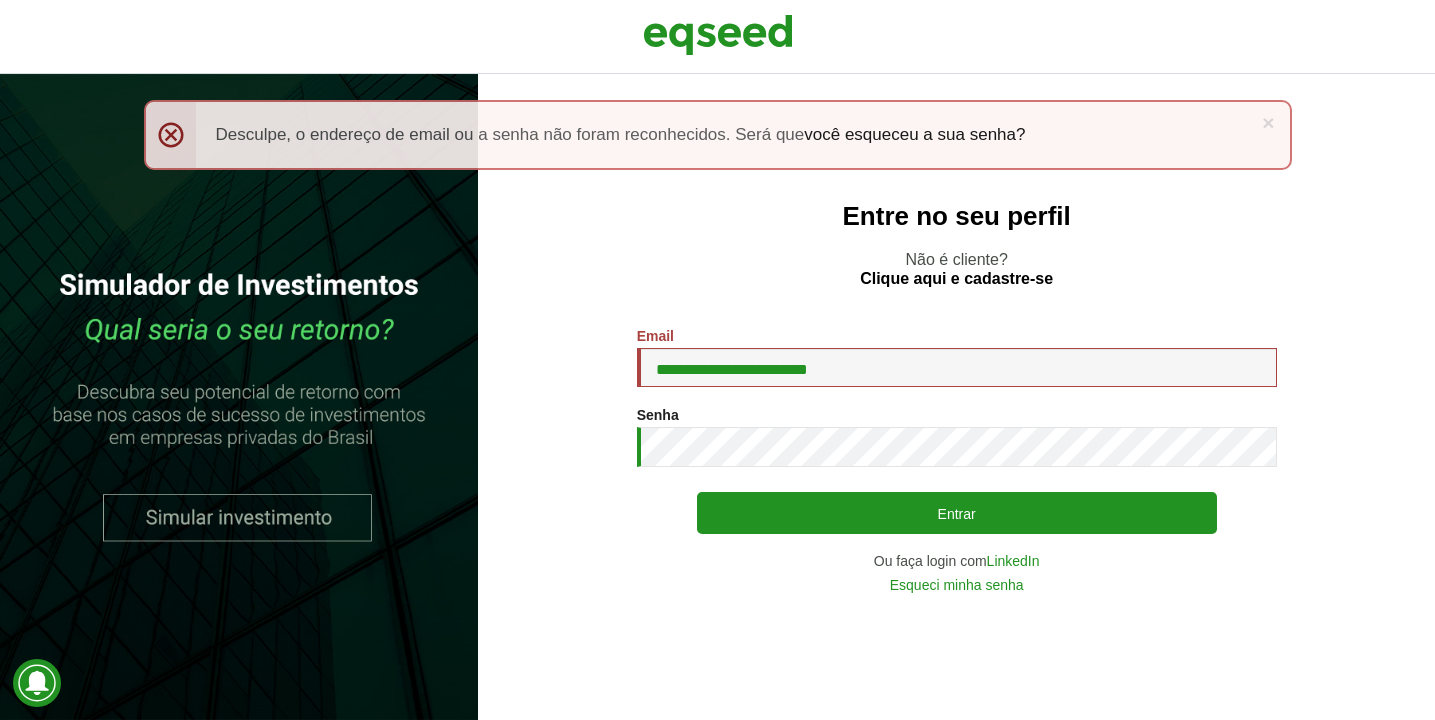 scroll, scrollTop: 0, scrollLeft: 0, axis: both 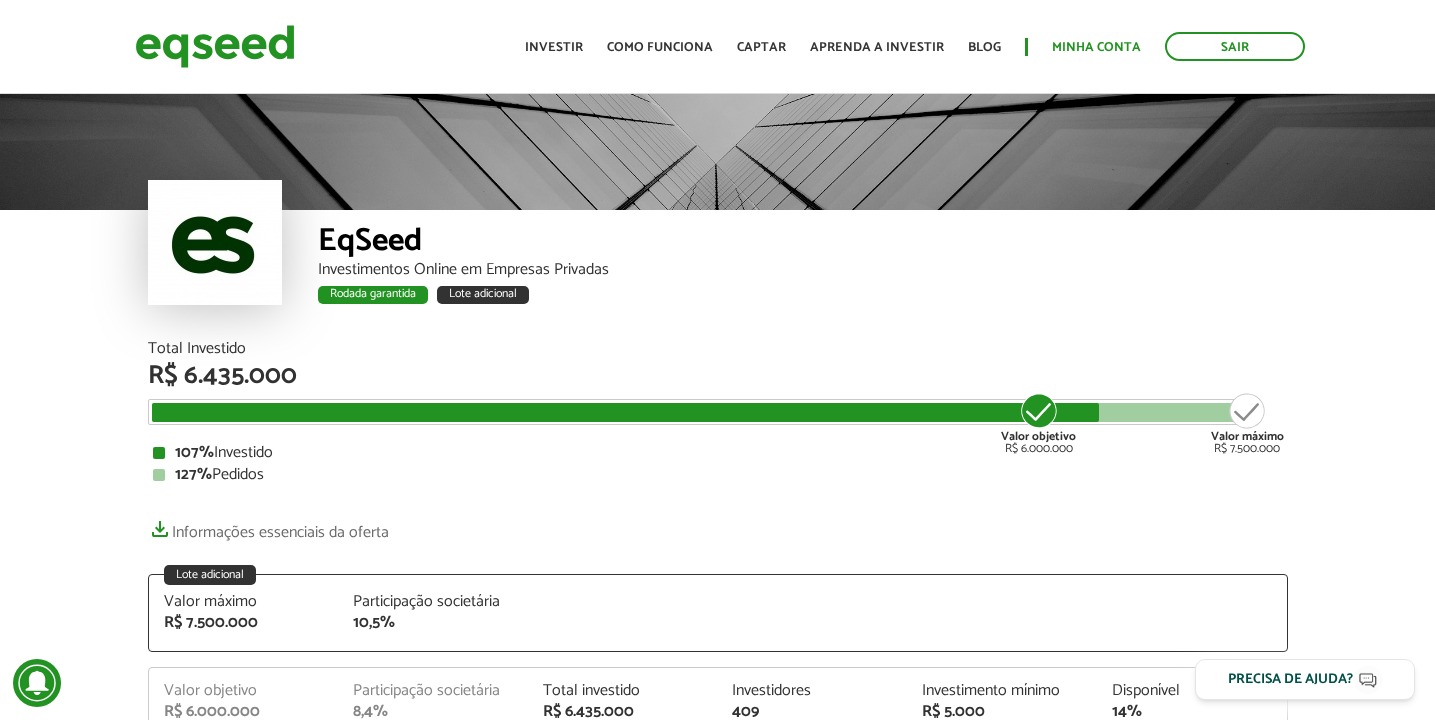 click on "Minha conta" at bounding box center (1096, 47) 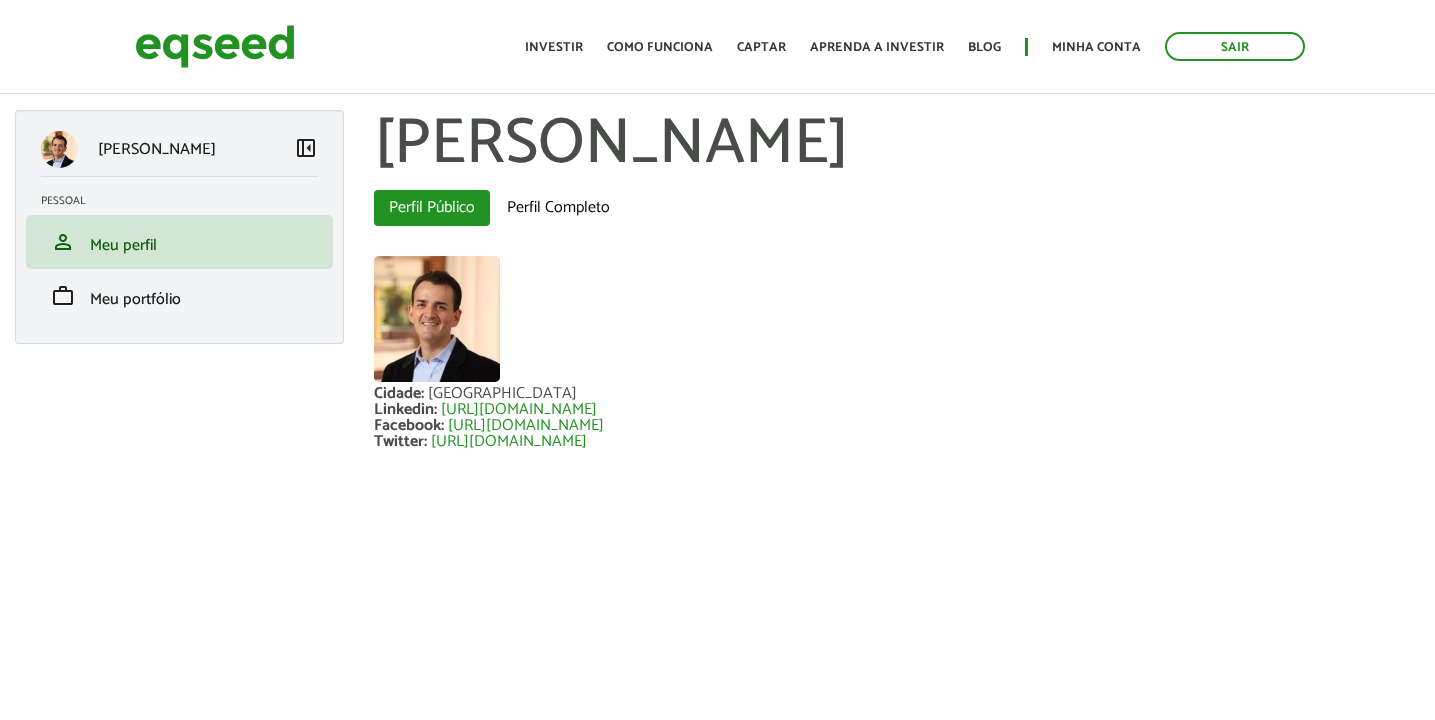 scroll, scrollTop: 0, scrollLeft: 0, axis: both 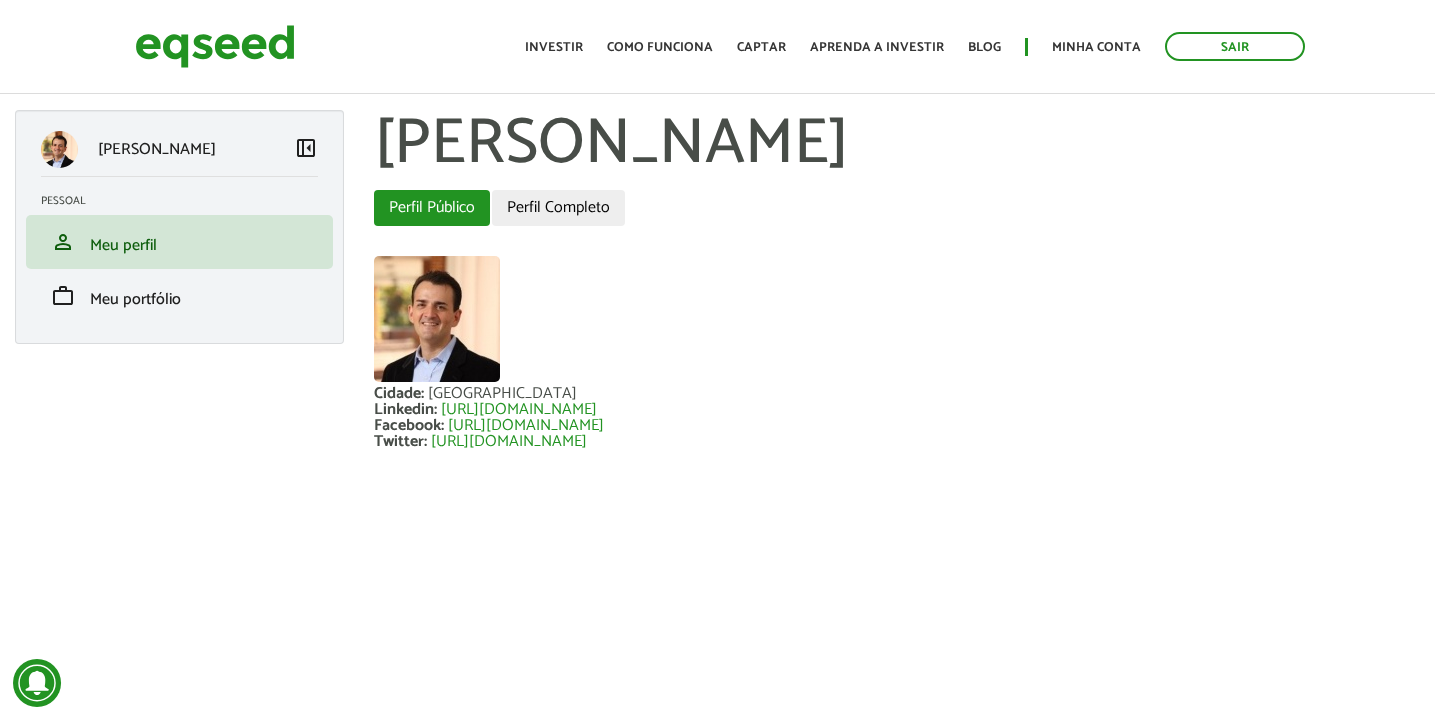 click on "Perfil Completo" at bounding box center [558, 208] 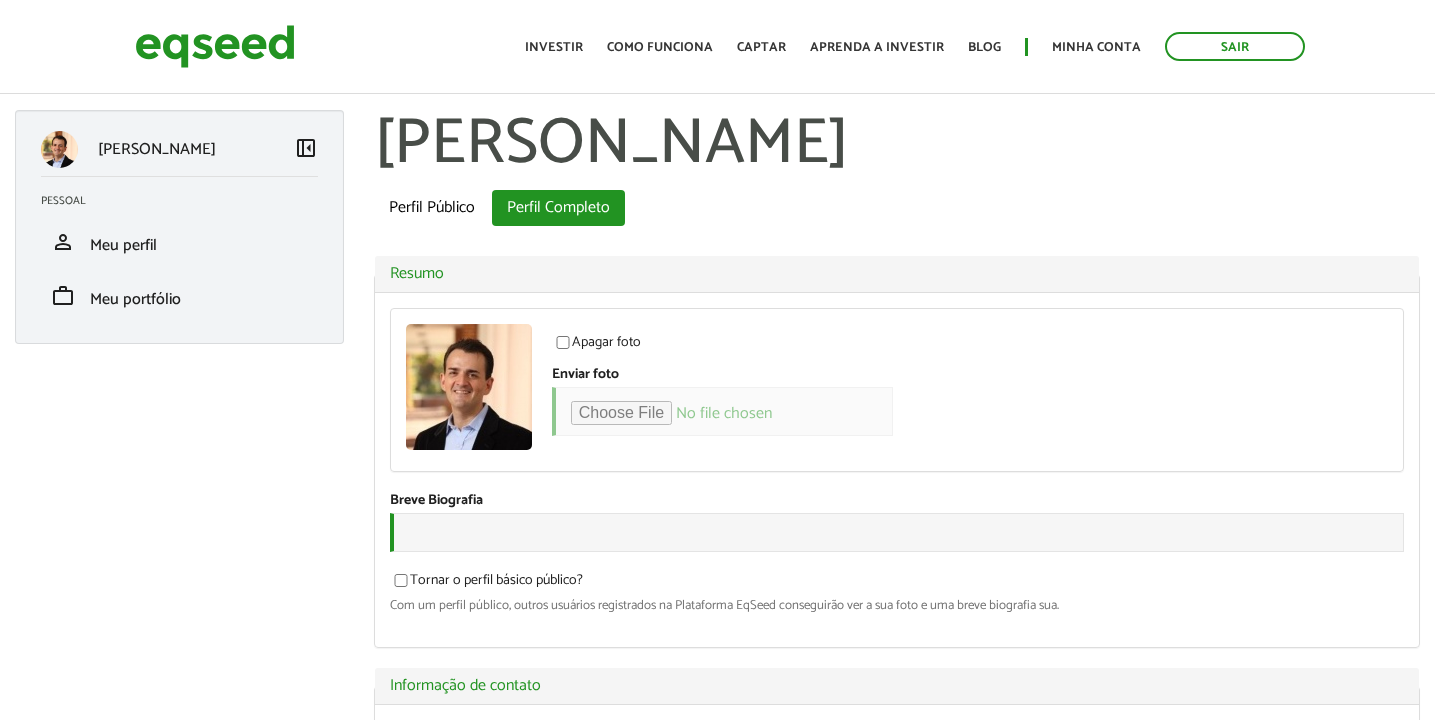 scroll, scrollTop: 0, scrollLeft: 0, axis: both 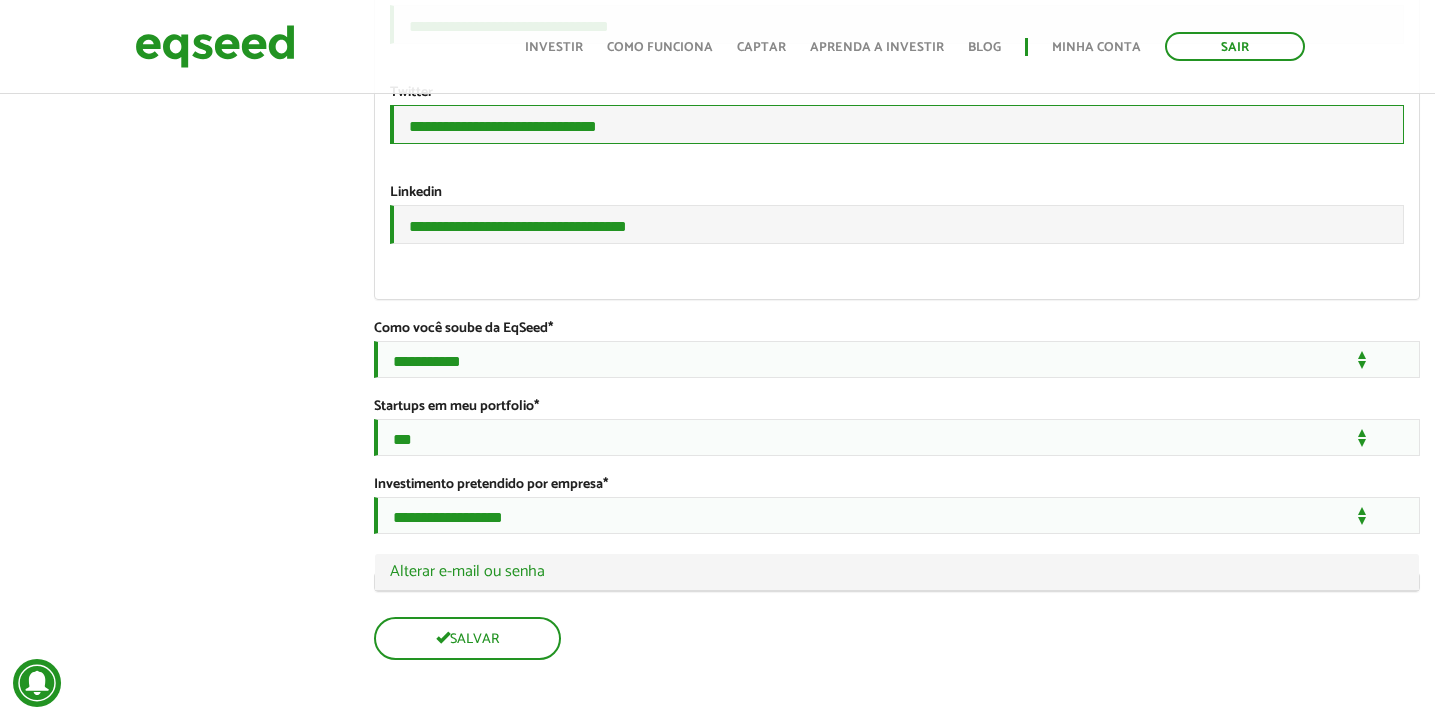 click on "**********" at bounding box center [897, 124] 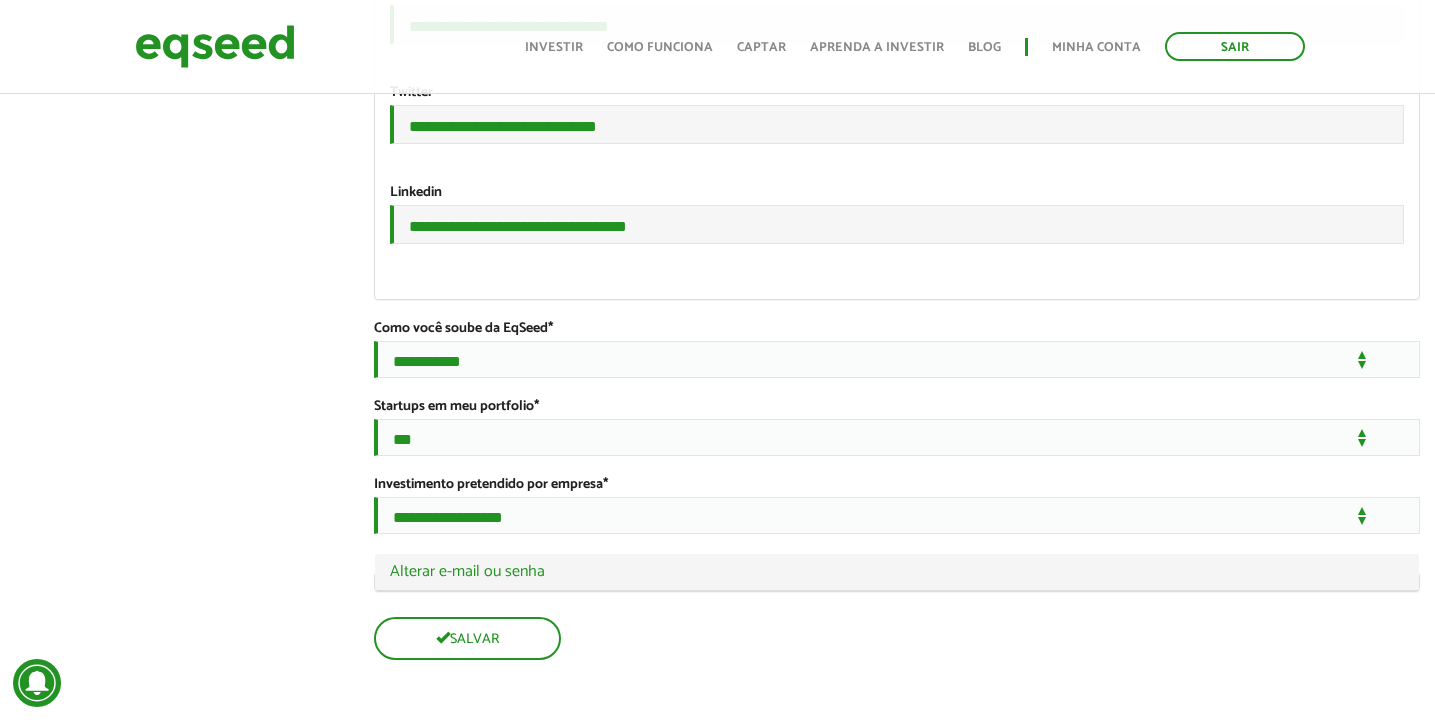 click on "Adriano Luiz Maesano
left_panel_close
Pessoal
person Meu perfil
finance_mode Minha simulação
work Meu portfólio
Adriano Maesano
Abas primárias Perfil Público
Perfil Completo (aba ativa)
Ocultar Resumo
Foto
Apagar foto
Clique aqui para apagar a sua foto atual.   Enviar foto
Seu rosto virtual ou imagem. Imagens maiores que 1024x1024 pixels serão reduzidas.
Breve Biografia
Tornar o perfil básico público?
Ocultar Informação de contato" at bounding box center (717, -1387) 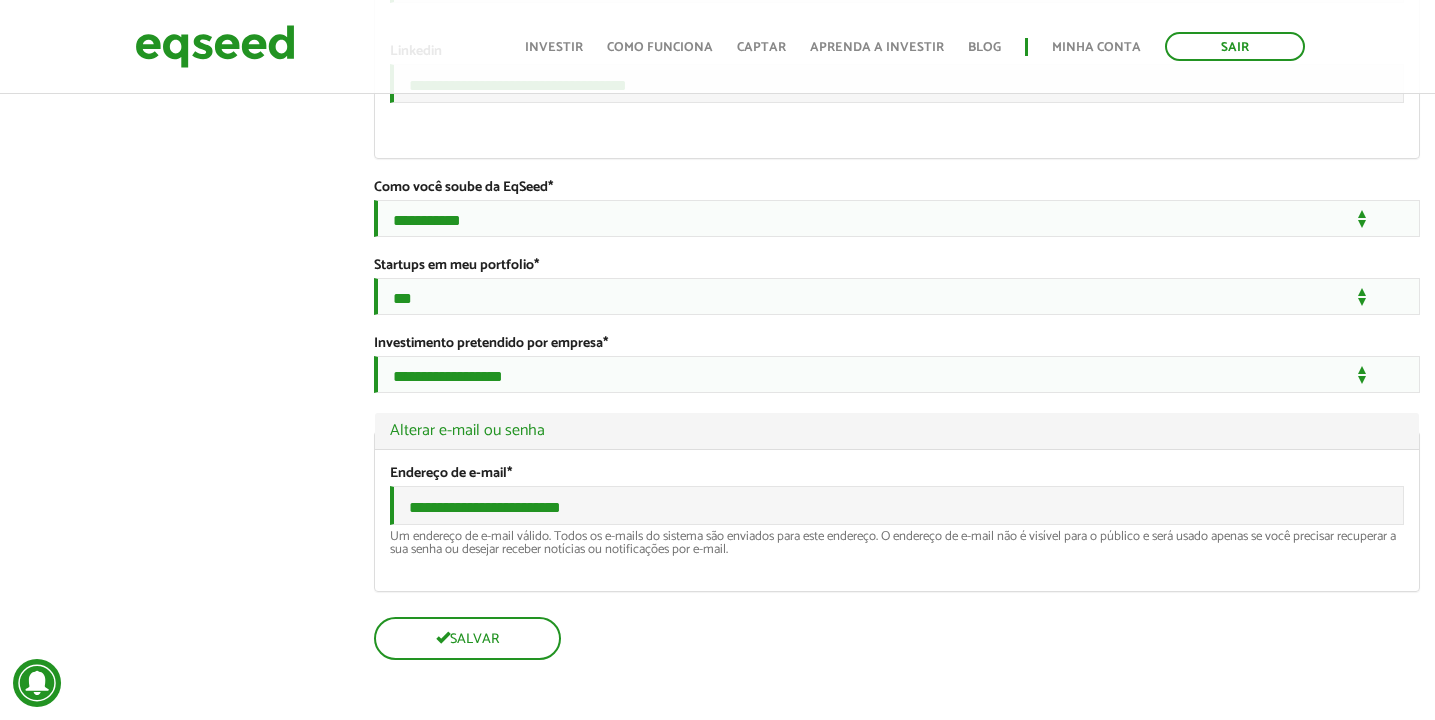 scroll, scrollTop: 3970, scrollLeft: 0, axis: vertical 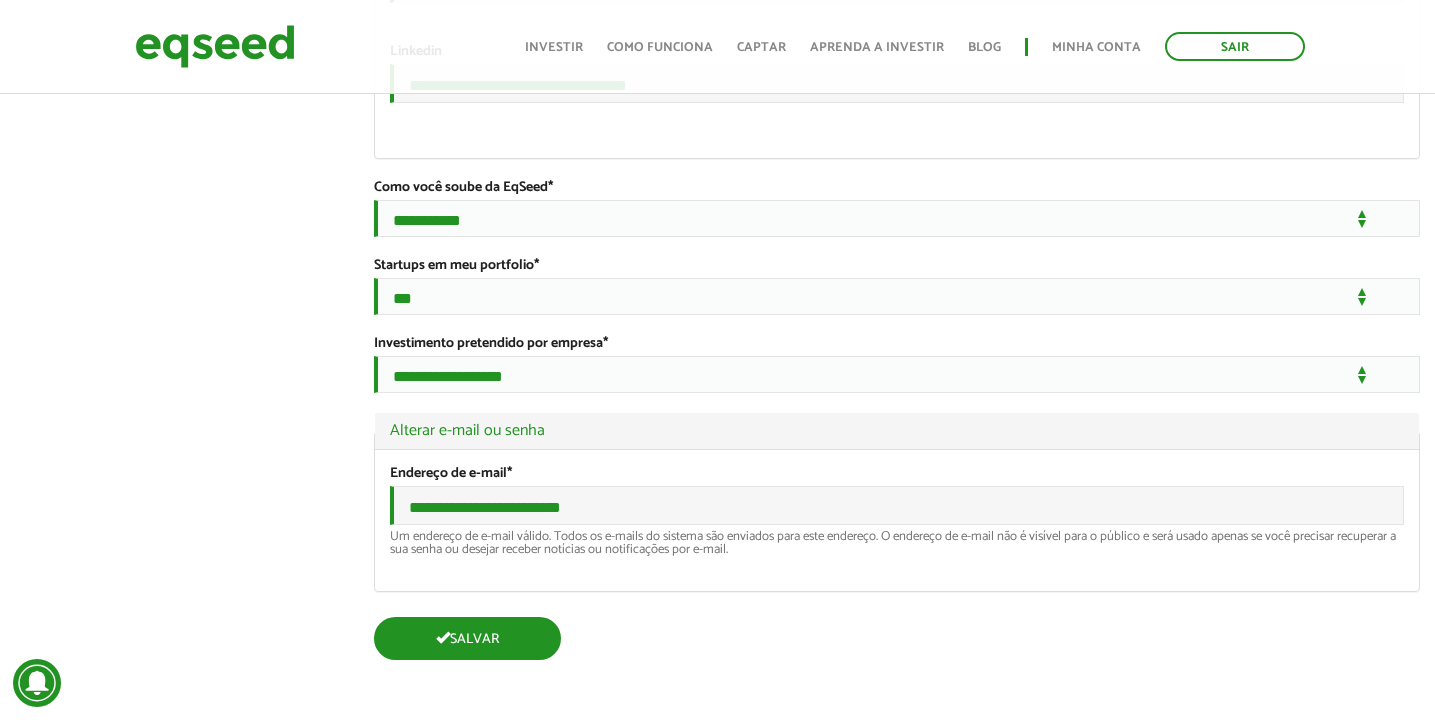 click on "Salvar" at bounding box center (467, 638) 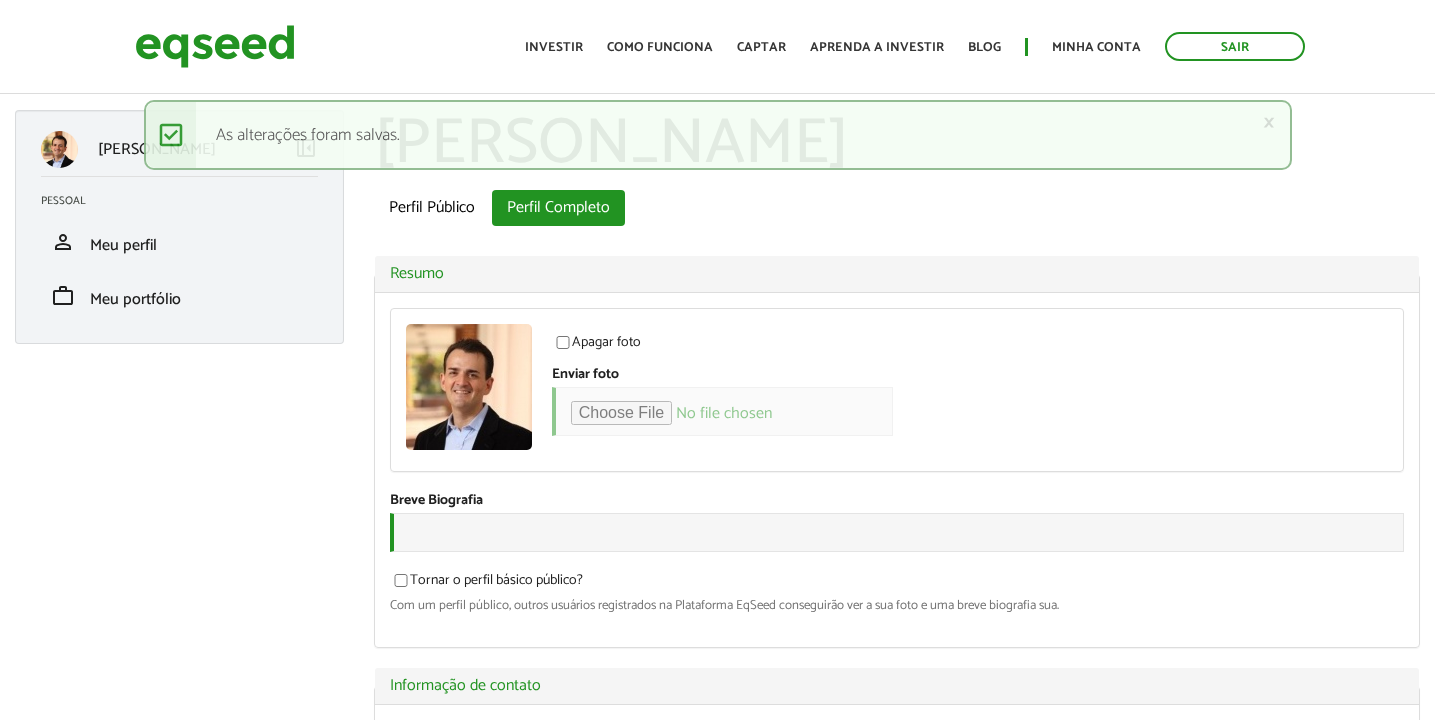 scroll, scrollTop: 0, scrollLeft: 0, axis: both 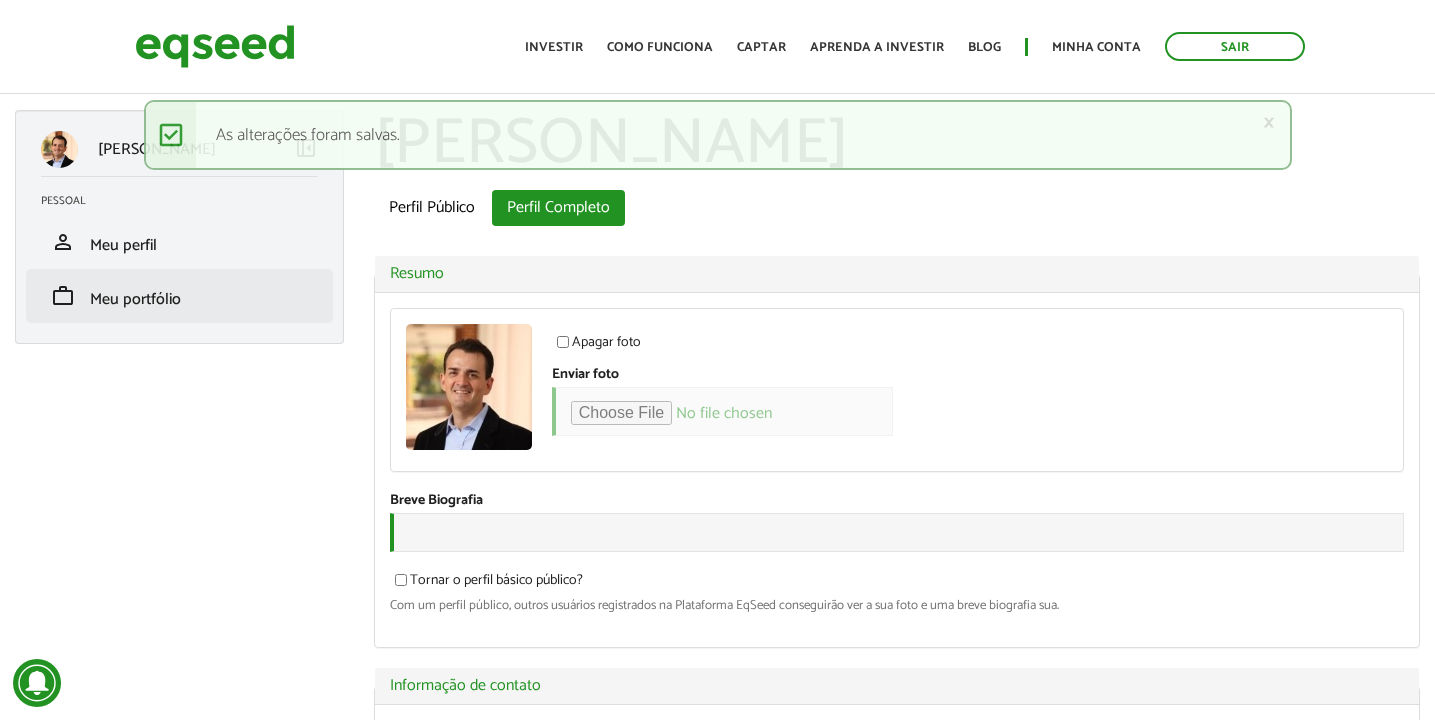 click on "Meu portfólio" at bounding box center [135, 299] 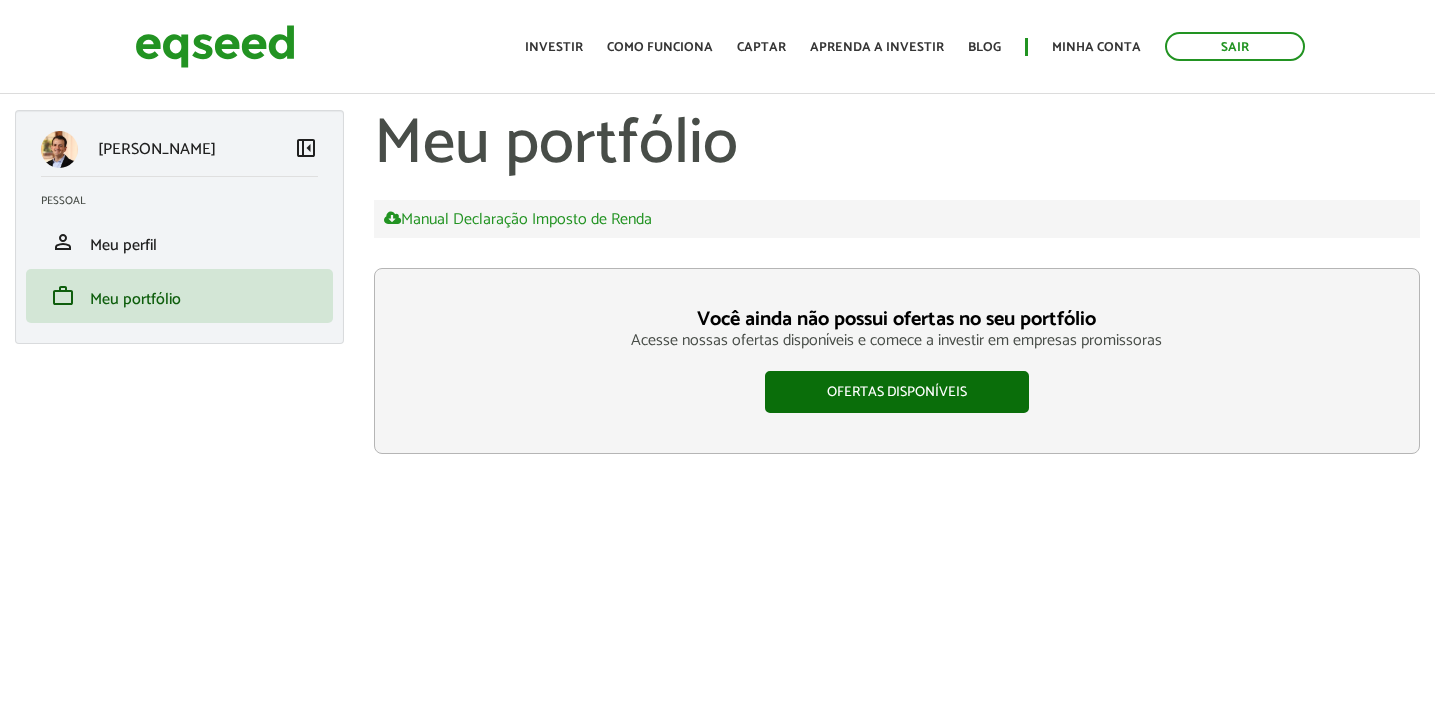 scroll, scrollTop: 0, scrollLeft: 0, axis: both 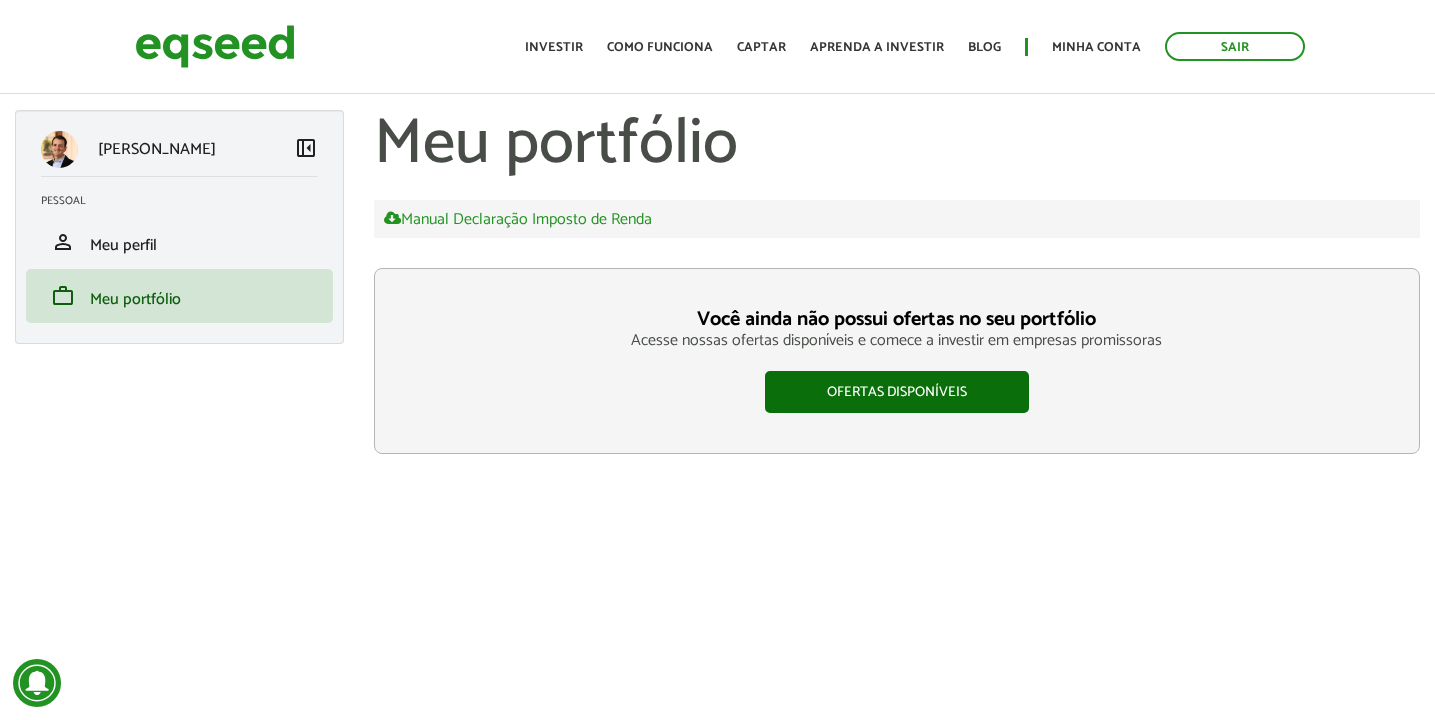 click on "Ofertas disponíveis" at bounding box center [897, 392] 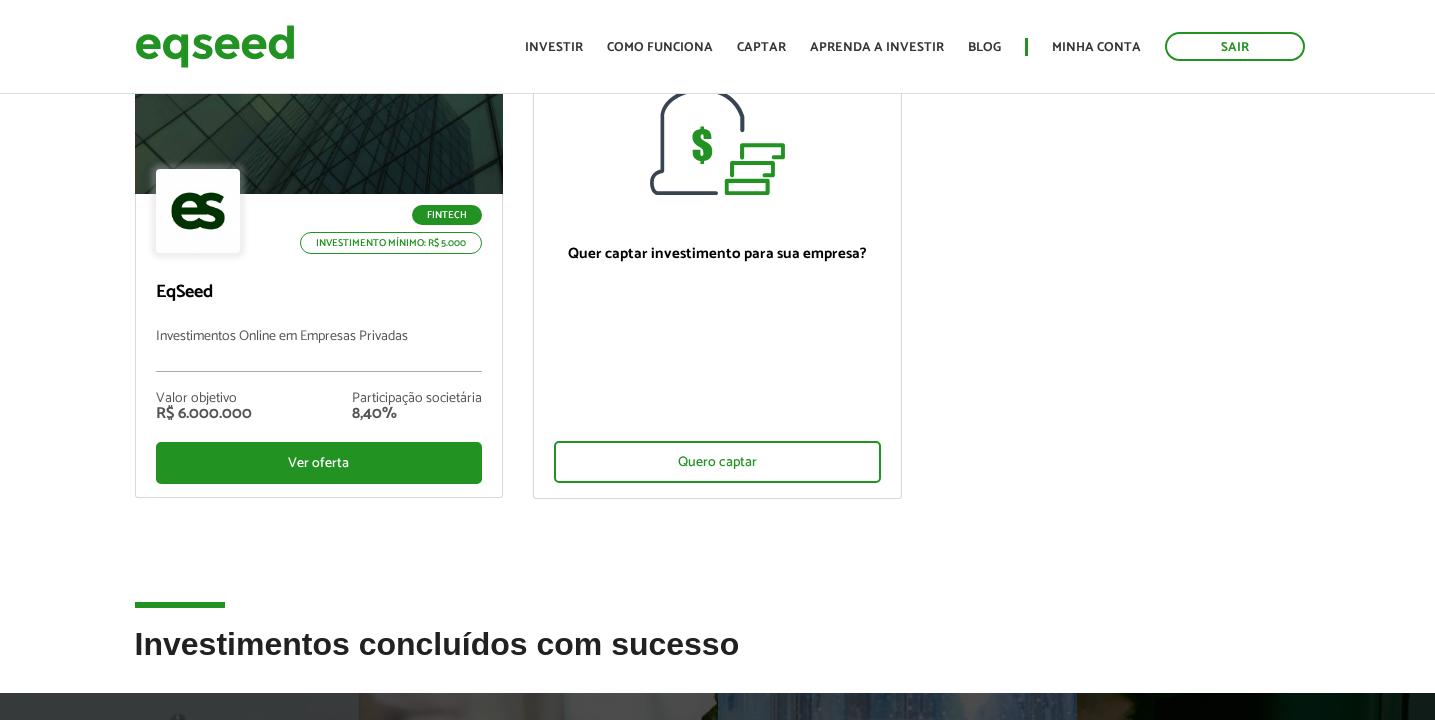 scroll, scrollTop: 0, scrollLeft: 0, axis: both 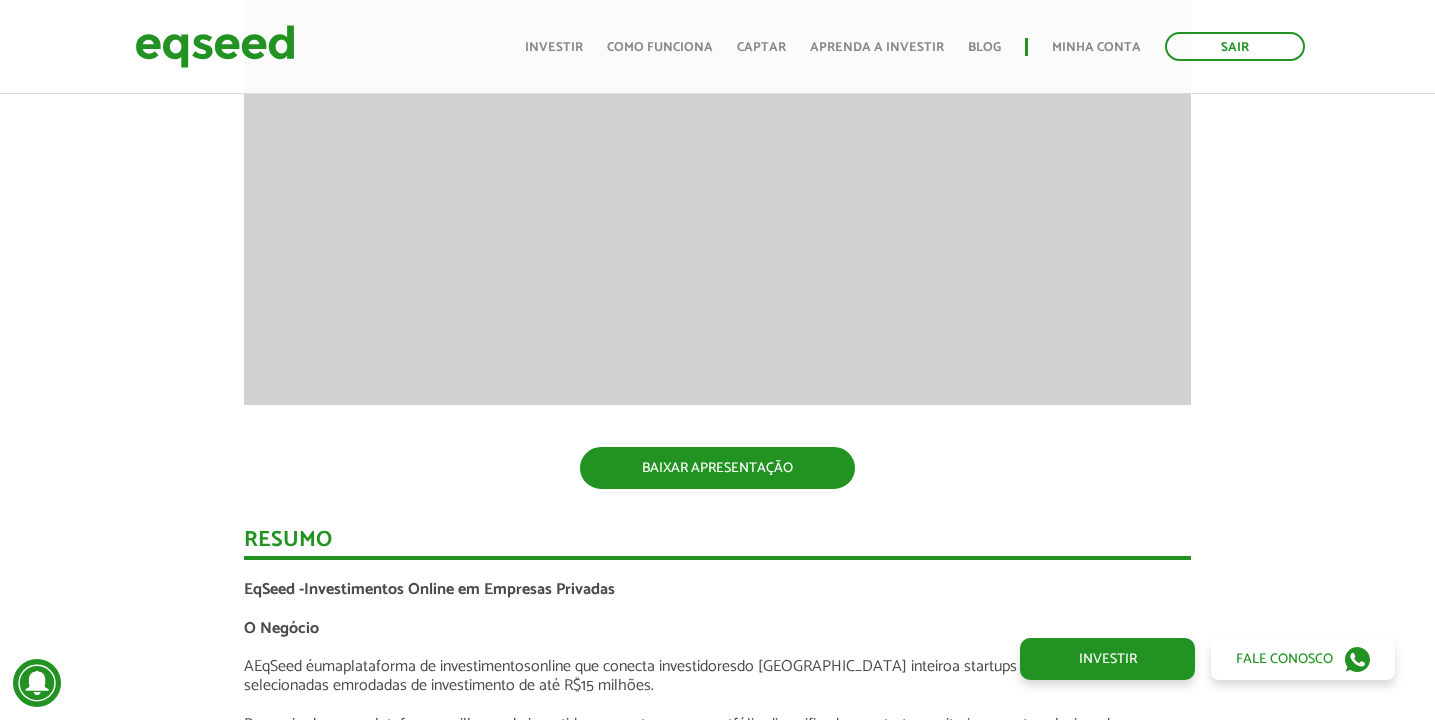 click on "BAIXAR APRESENTAÇÃO" at bounding box center [717, 468] 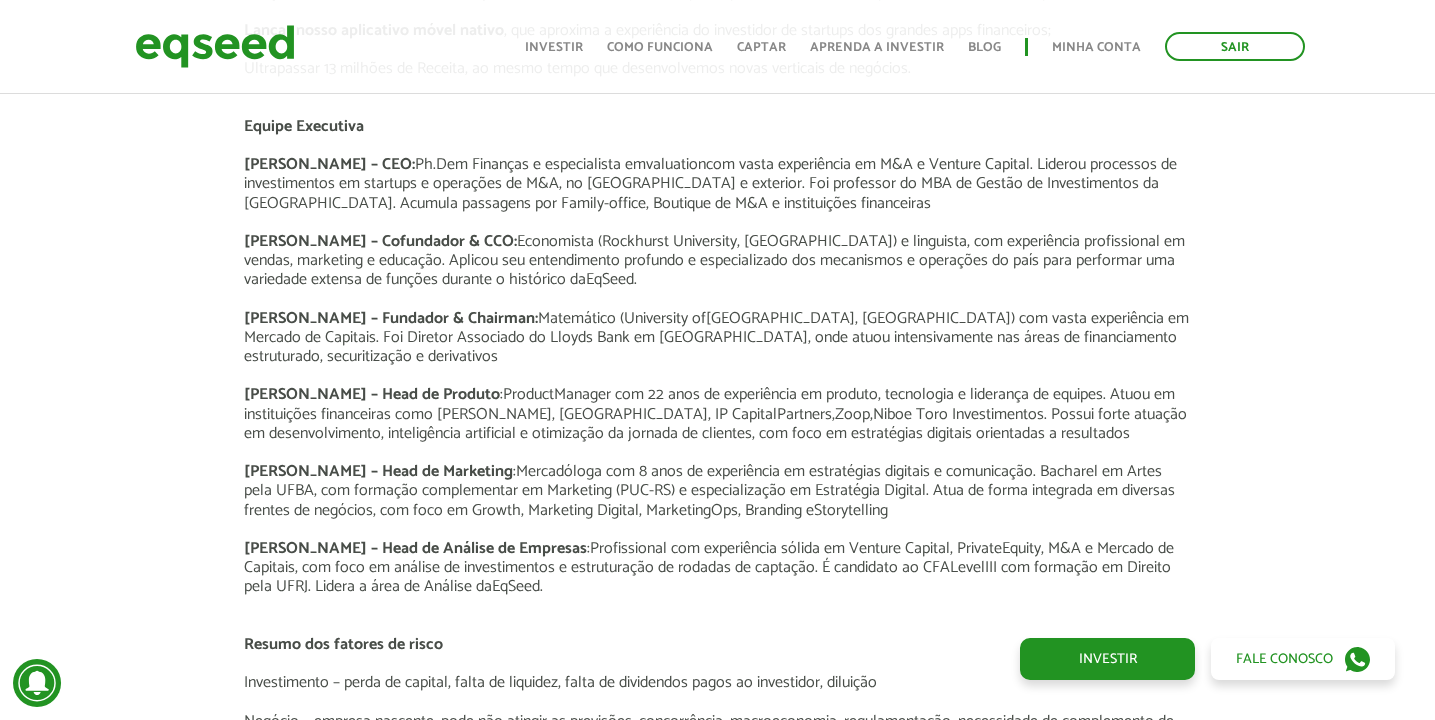 scroll, scrollTop: 3763, scrollLeft: 1, axis: both 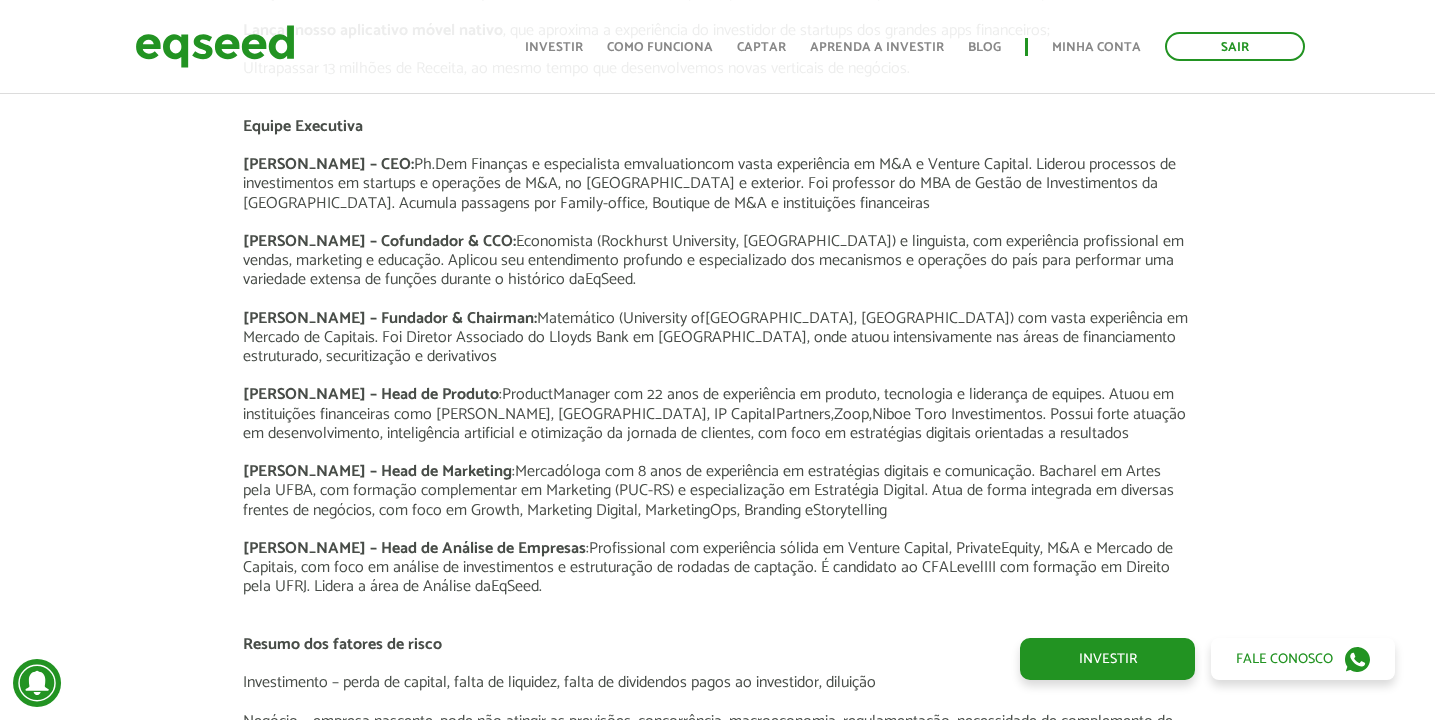 click on "Apresentação aos investidores
BAIXAR APRESENTAÇÃO
Resumo
EqSeed -  Investimentos Online em Empresas Privadas
O Negócio
A  EqSeed   é  uma  plataforma de investime ntos  online   que   conecta investidores  do Brasil inteiro  a startups criteriosamente selecionadas   em  rodadas de investimento de até R$15 milhões.
Por meio da nossa  plataforma, milhares de investidores constr oem  um portfólio diversificado  com  startups criteriosamente selecionadas  n um ambiente digital, seguro e regulado pela CVM (Comissão de Valores Mobiliários) ,  modernizando sua  estratégia de  alocação  patrimonial  com uma classe de ativos  ," at bounding box center (716, -17) 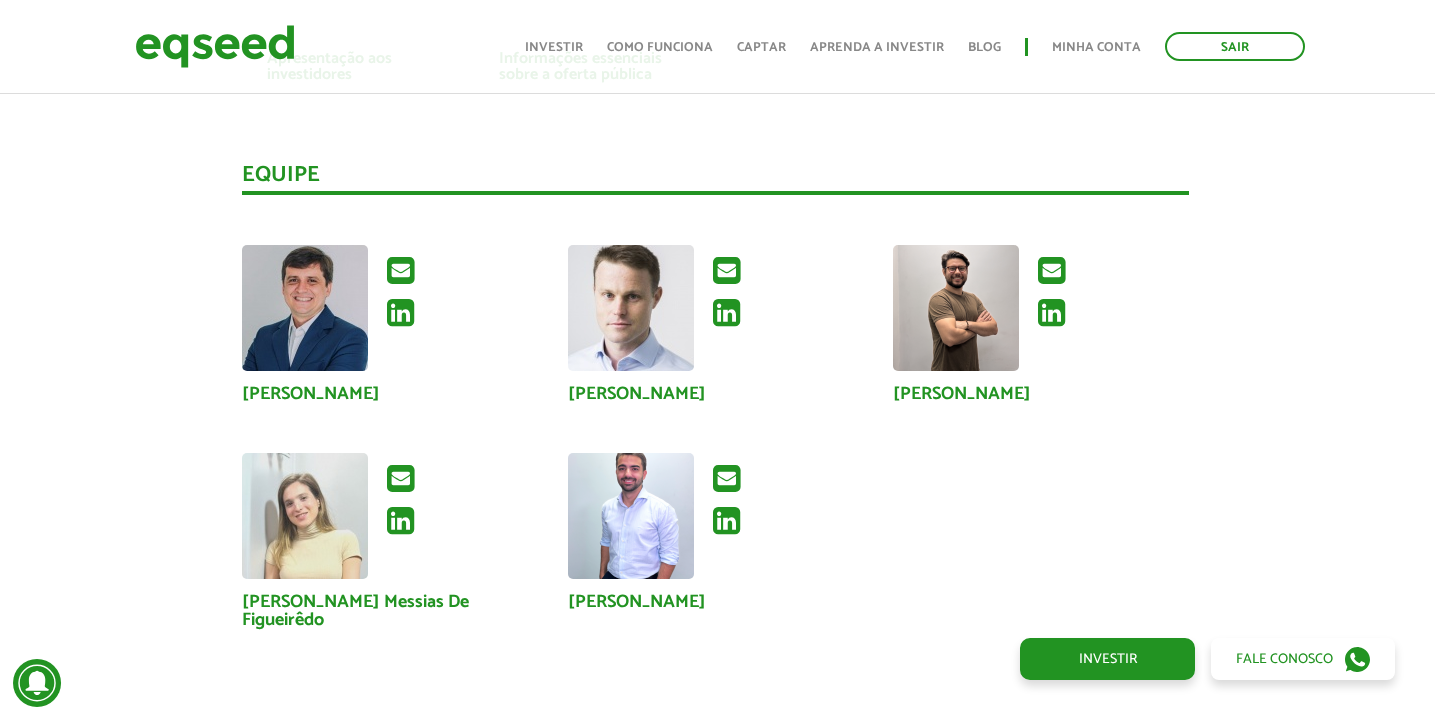 scroll, scrollTop: 4714, scrollLeft: 2, axis: both 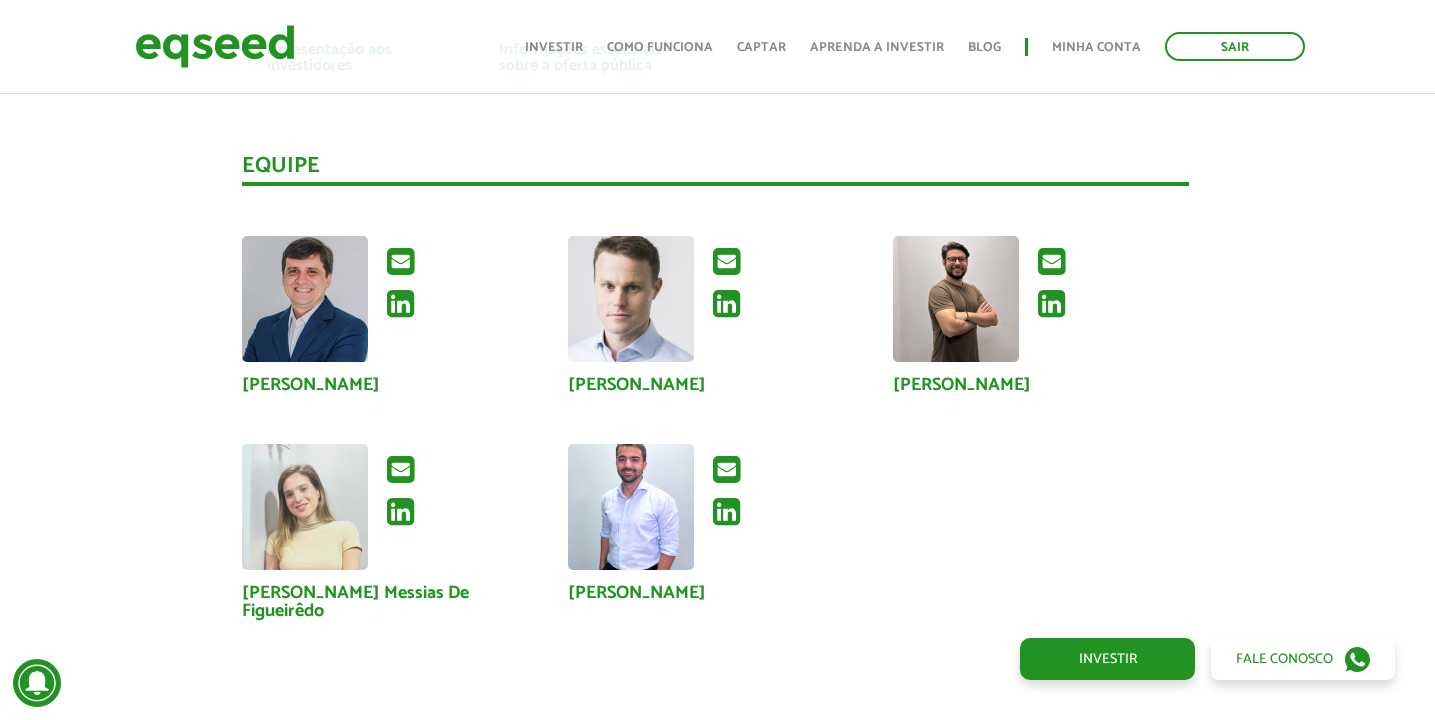 click on "Apresentação aos investidores
BAIXAR APRESENTAÇÃO
Resumo
EqSeed -  Investimentos Online em Empresas Privadas
O Negócio
A  EqSeed   é  uma  plataforma de investime ntos  online   que   conecta investidores  do Brasil inteiro  a startups criteriosamente selecionadas   em  rodadas de investimento de até R$15 milhões.
Por meio da nossa  plataforma, milhares de investidores constr oem  um portfólio diversificado  com  startups criteriosamente selecionadas  n um ambiente digital, seguro e regulado pela CVM (Comissão de Valores Mobiliários) ,  modernizando sua  estratégia de  alocação  patrimonial  com uma classe de ativos  ," at bounding box center (715, -968) 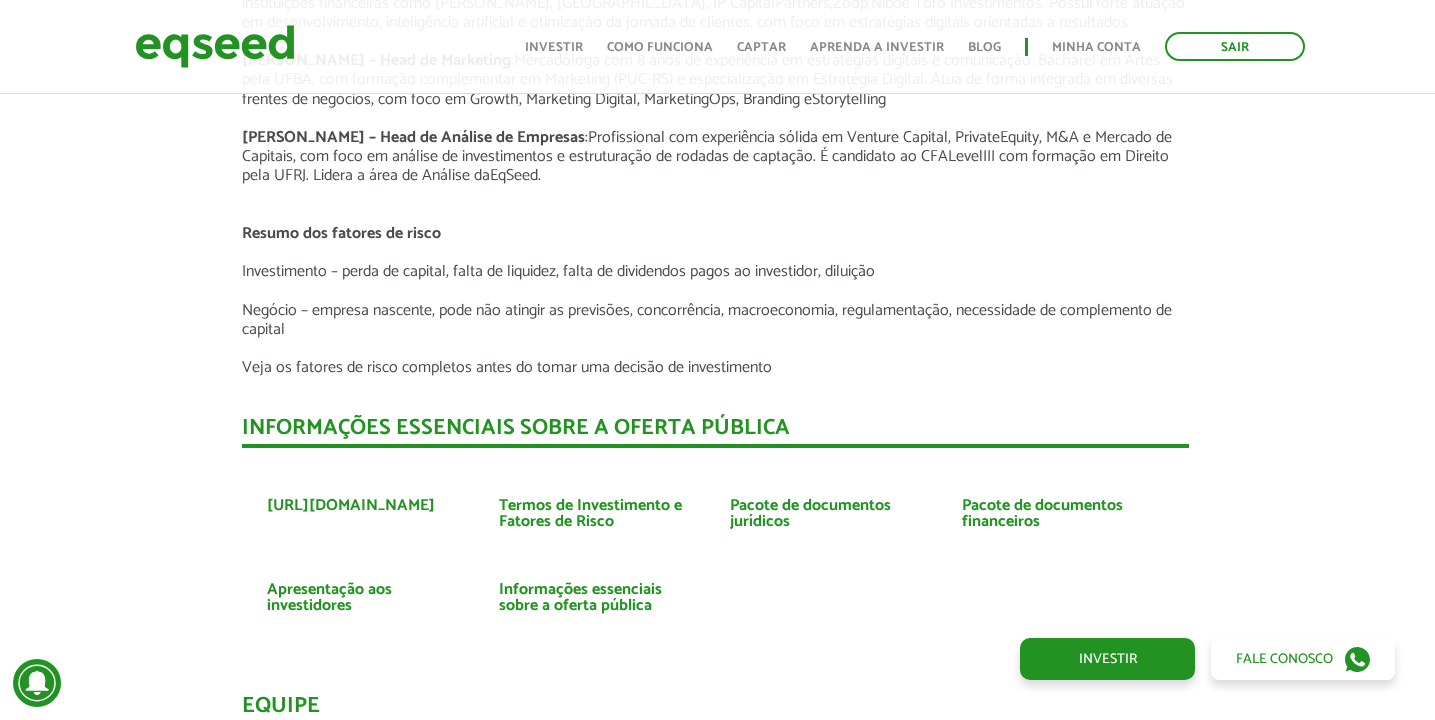 scroll, scrollTop: 3755, scrollLeft: 2, axis: both 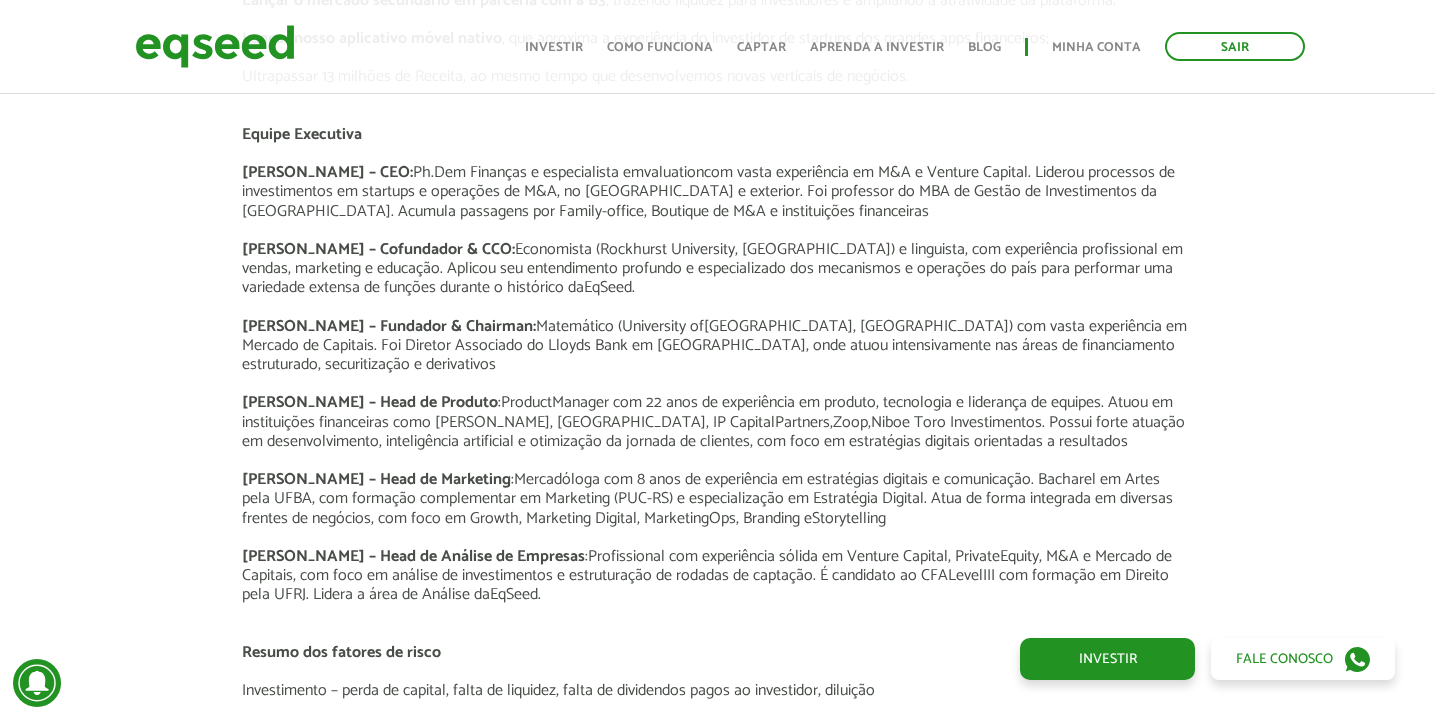 click on "Apresentação aos investidores
BAIXAR APRESENTAÇÃO
Resumo
EqSeed -  Investimentos Online em Empresas Privadas
O Negócio
A  EqSeed   é  uma  plataforma de investime ntos  online   que   conecta investidores  do Brasil inteiro  a startups criteriosamente selecionadas   em  rodadas de investimento de até R$15 milhões.
Por meio da nossa  plataforma, milhares de investidores constr oem  um portfólio diversificado  com  startups criteriosamente selecionadas  n um ambiente digital, seguro e regulado pela CVM (Comissão de Valores Mobiliários) ,  modernizando sua  estratégia de  alocação  patrimonial  com uma classe de ativos  ," at bounding box center (715, -9) 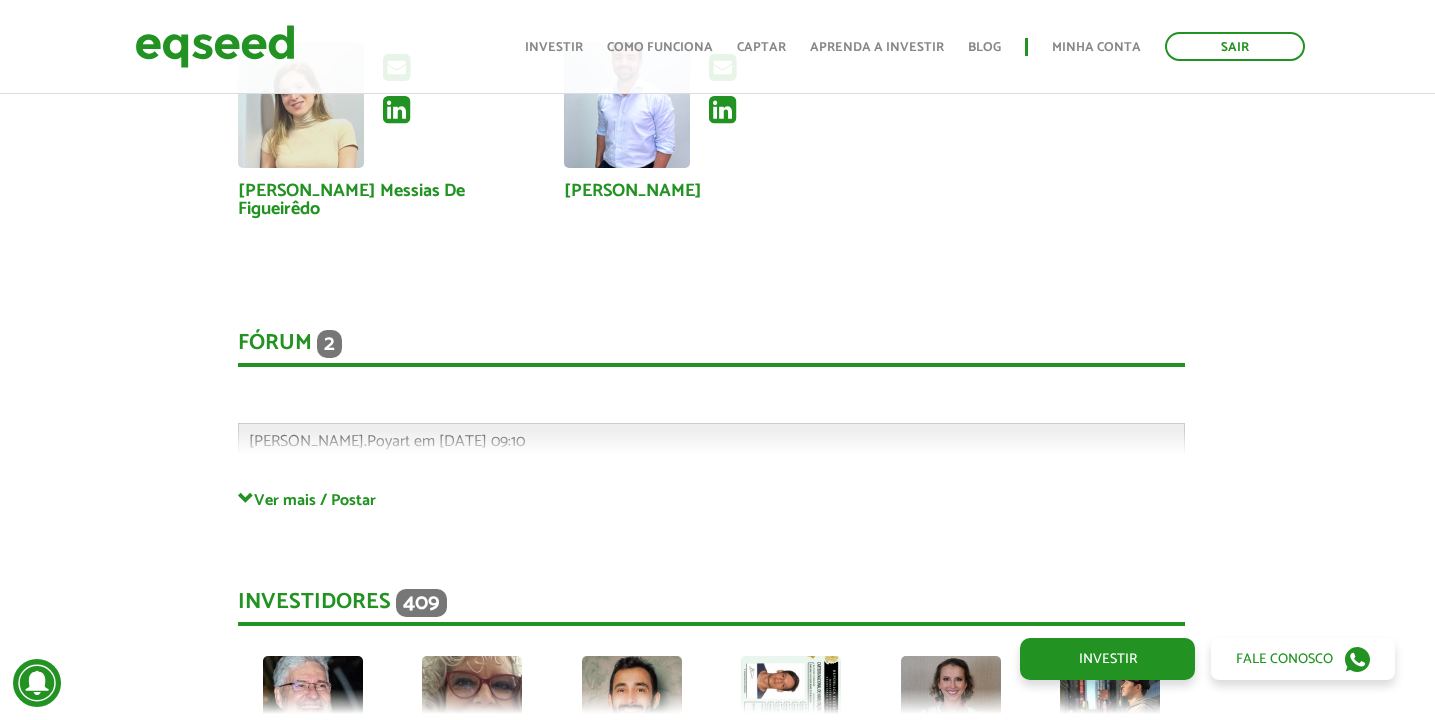 scroll, scrollTop: 5165, scrollLeft: 6, axis: both 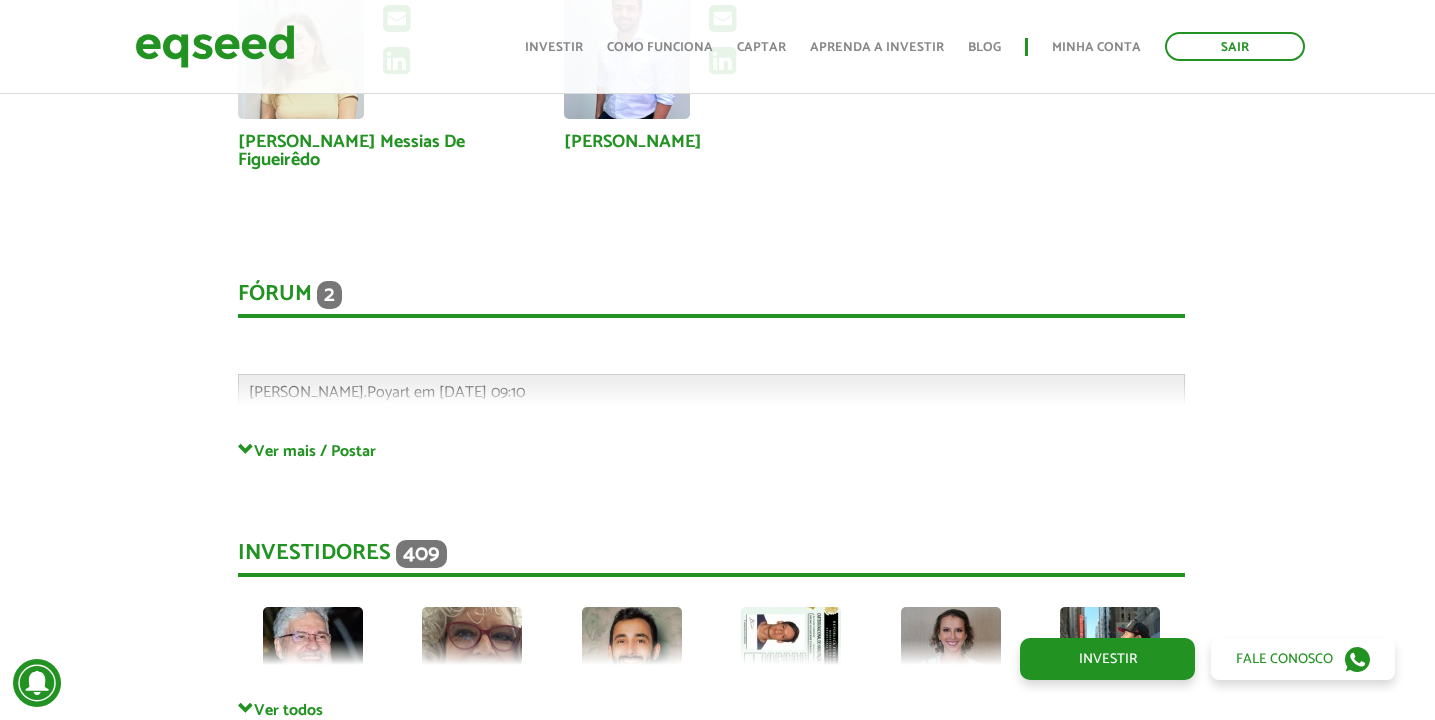 click on "Ver mais / Postar" at bounding box center [711, 450] 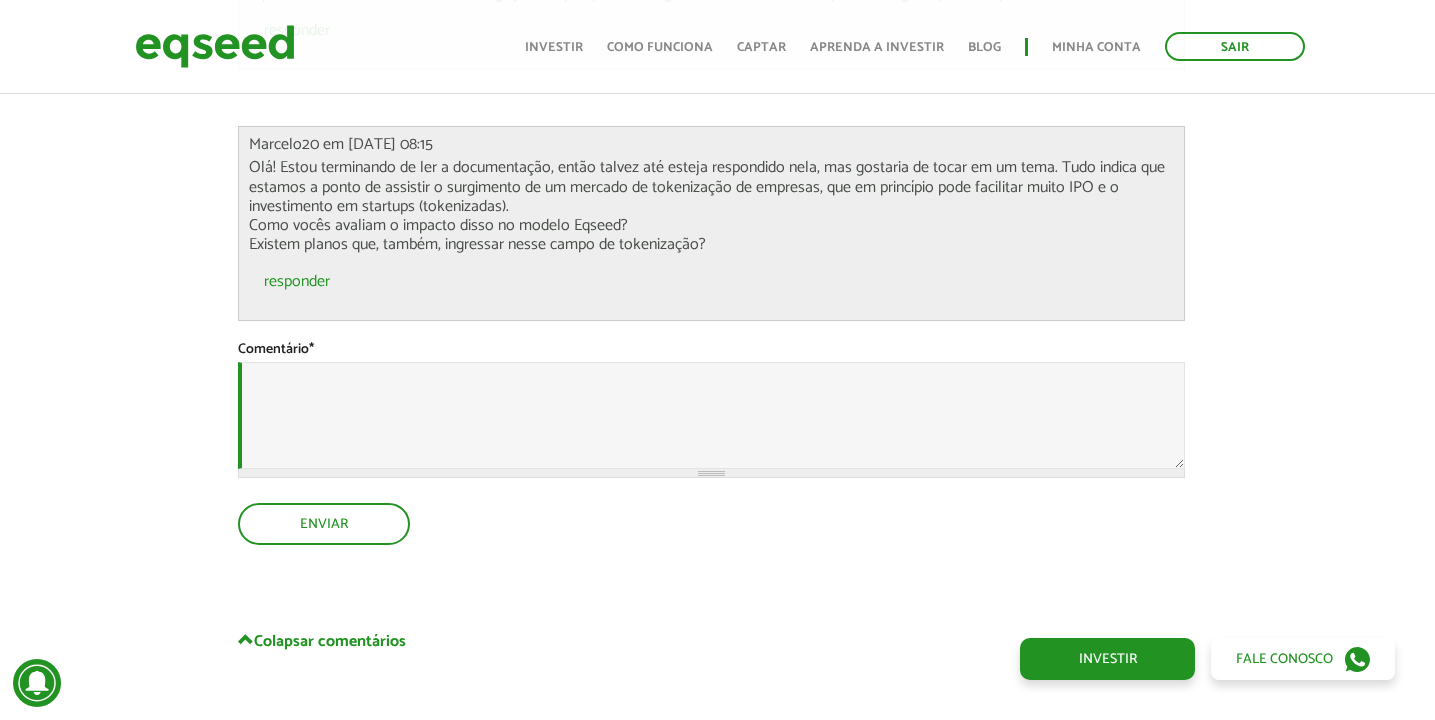 scroll, scrollTop: 6183, scrollLeft: 6, axis: both 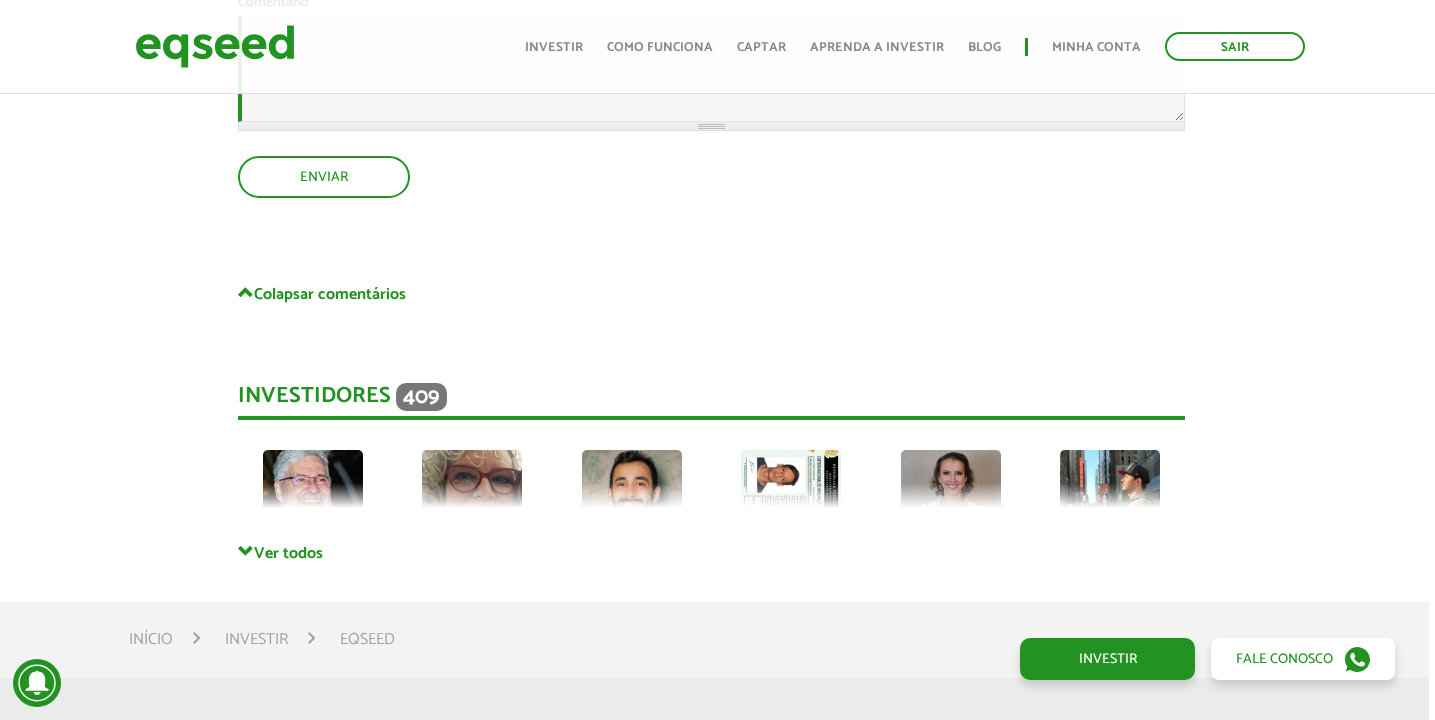 click on "Ver todos" at bounding box center [711, 552] 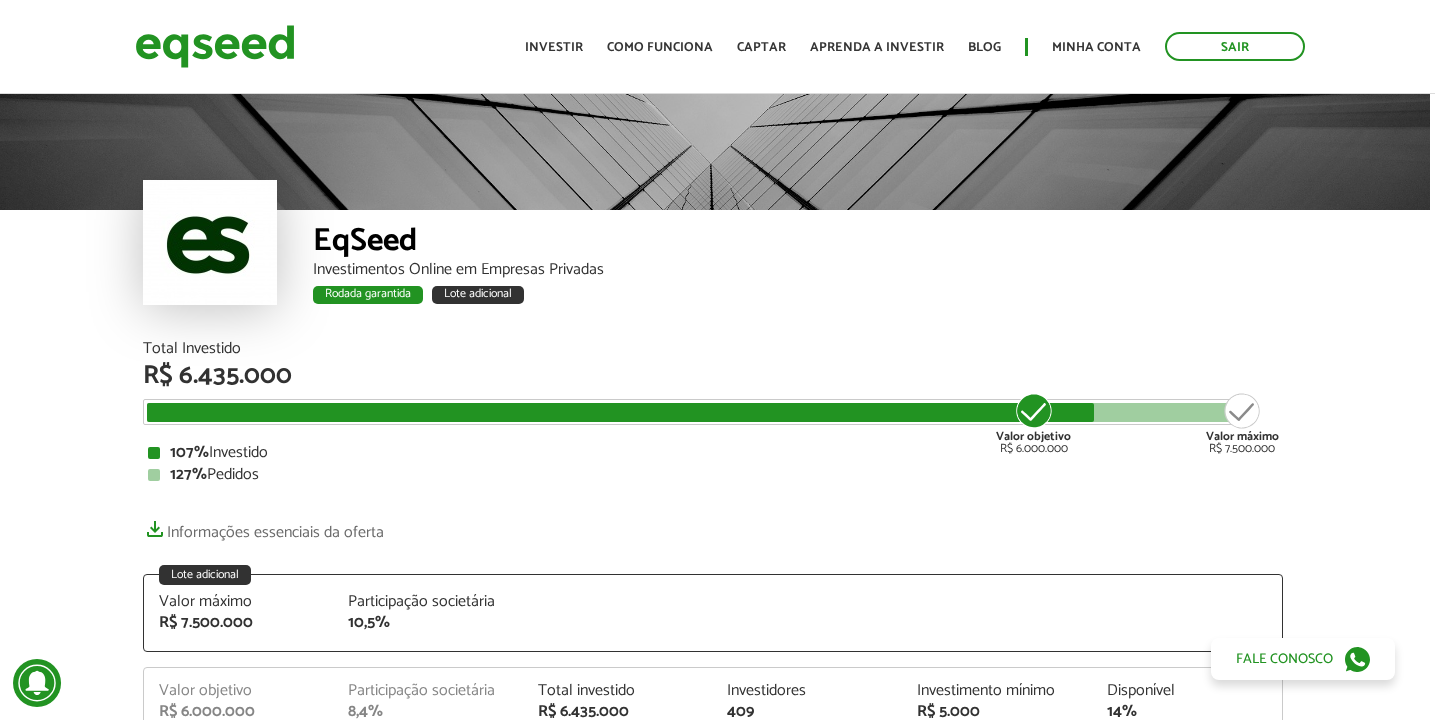 scroll, scrollTop: 0, scrollLeft: 5, axis: horizontal 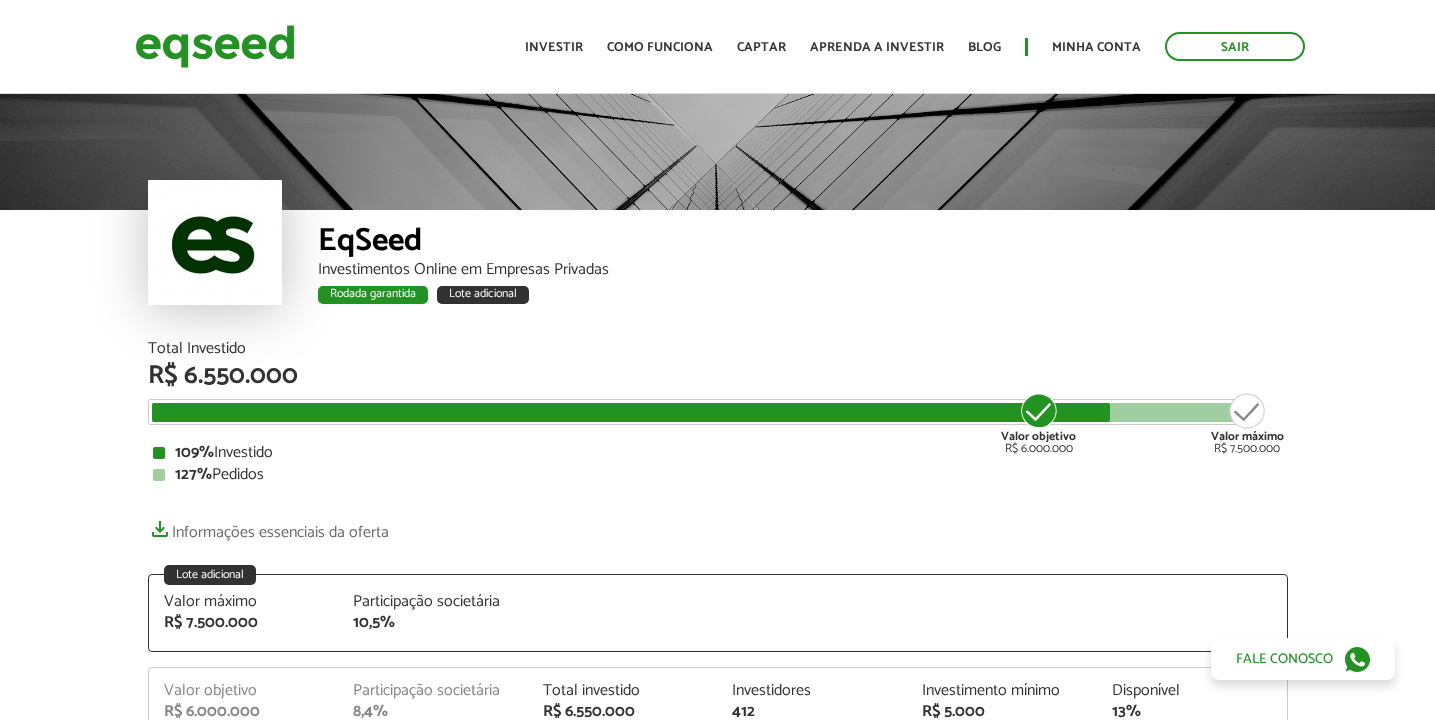 click on "EqSeed
Investimentos Online em Empresas Privadas
Rodada garantida                Lote adicional
Rodada garantida            Lote adicional
Total Investido
R$ 6.550.000
Valor objetivo R$ 6.000.000
Valor máximo R$ 7.500.000
109%  Investido
127%  Pedidos
Informações essenciais da oferta
Lote adicional
Valor máximo R$ 7.500.000" at bounding box center [717, 829] 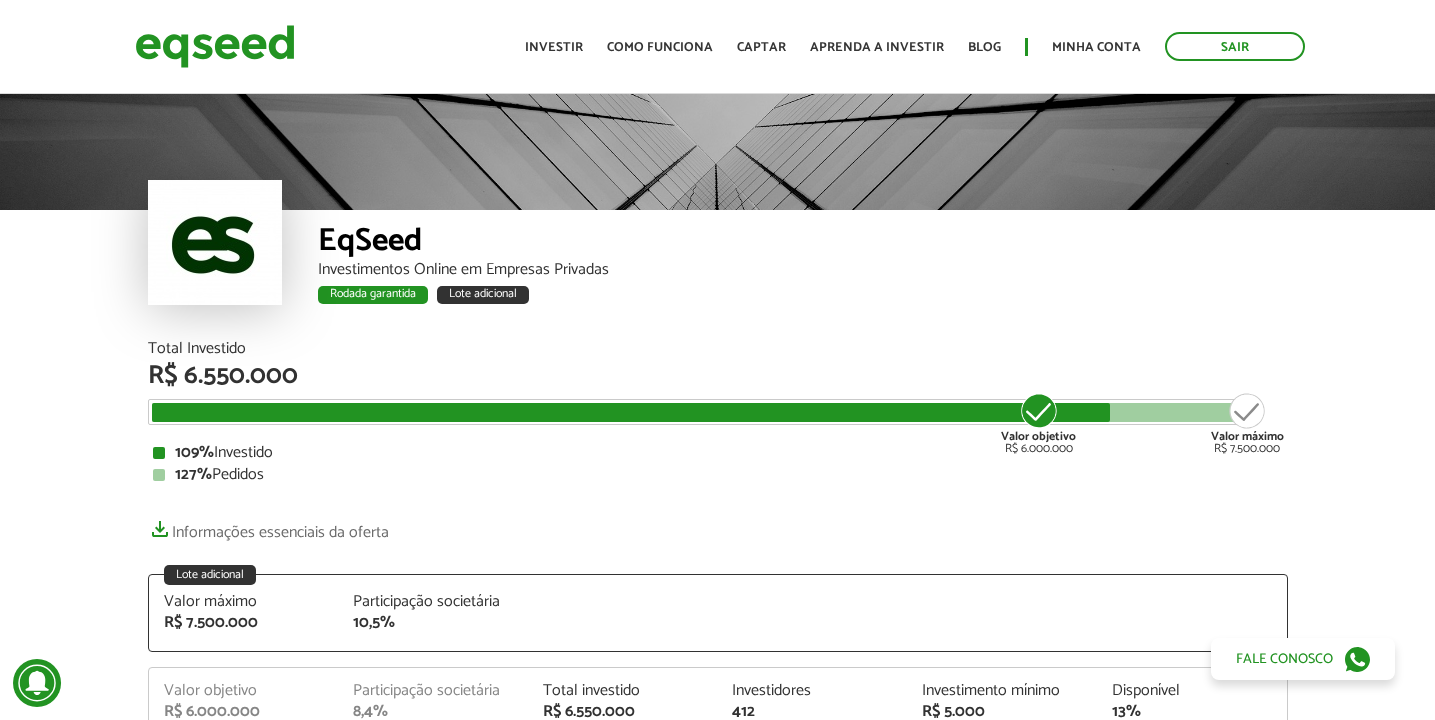 click on "Rodada garantida                Lote adicional" at bounding box center [803, 298] 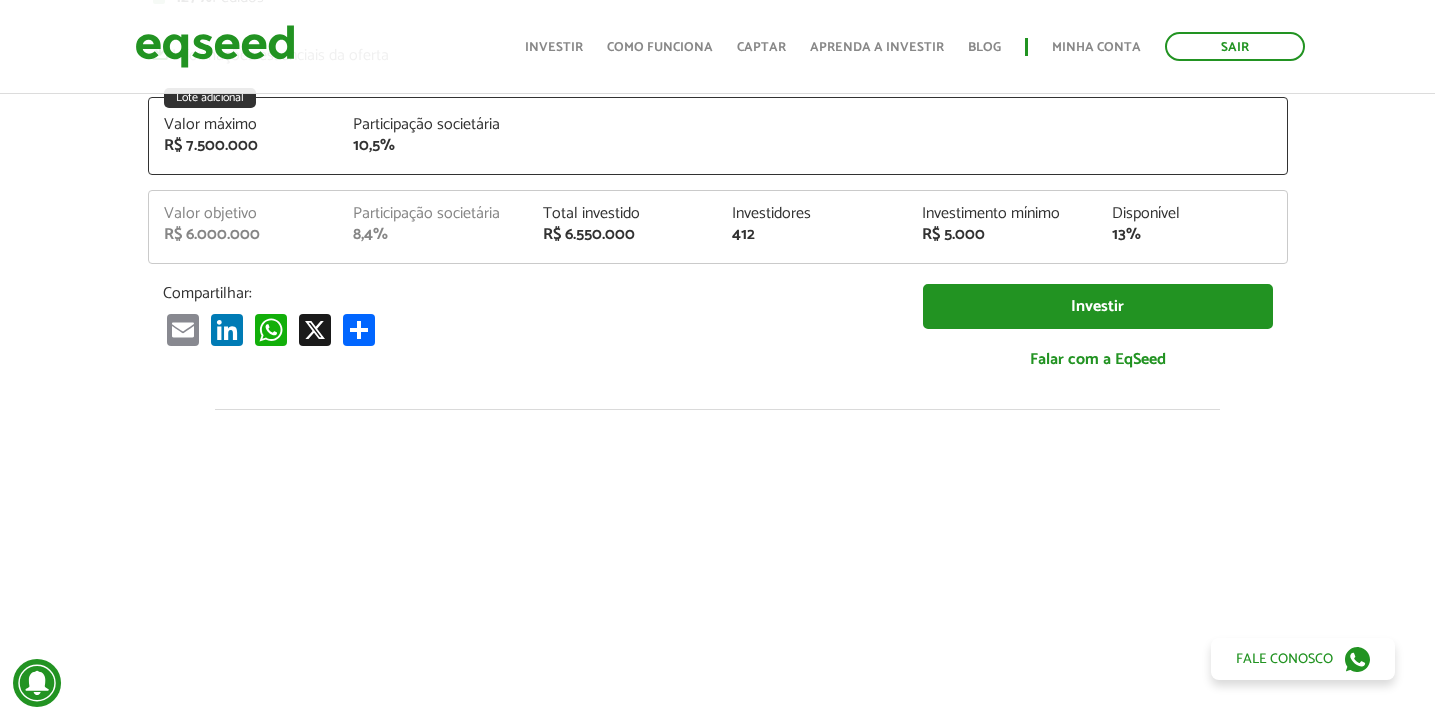 scroll, scrollTop: 493, scrollLeft: 0, axis: vertical 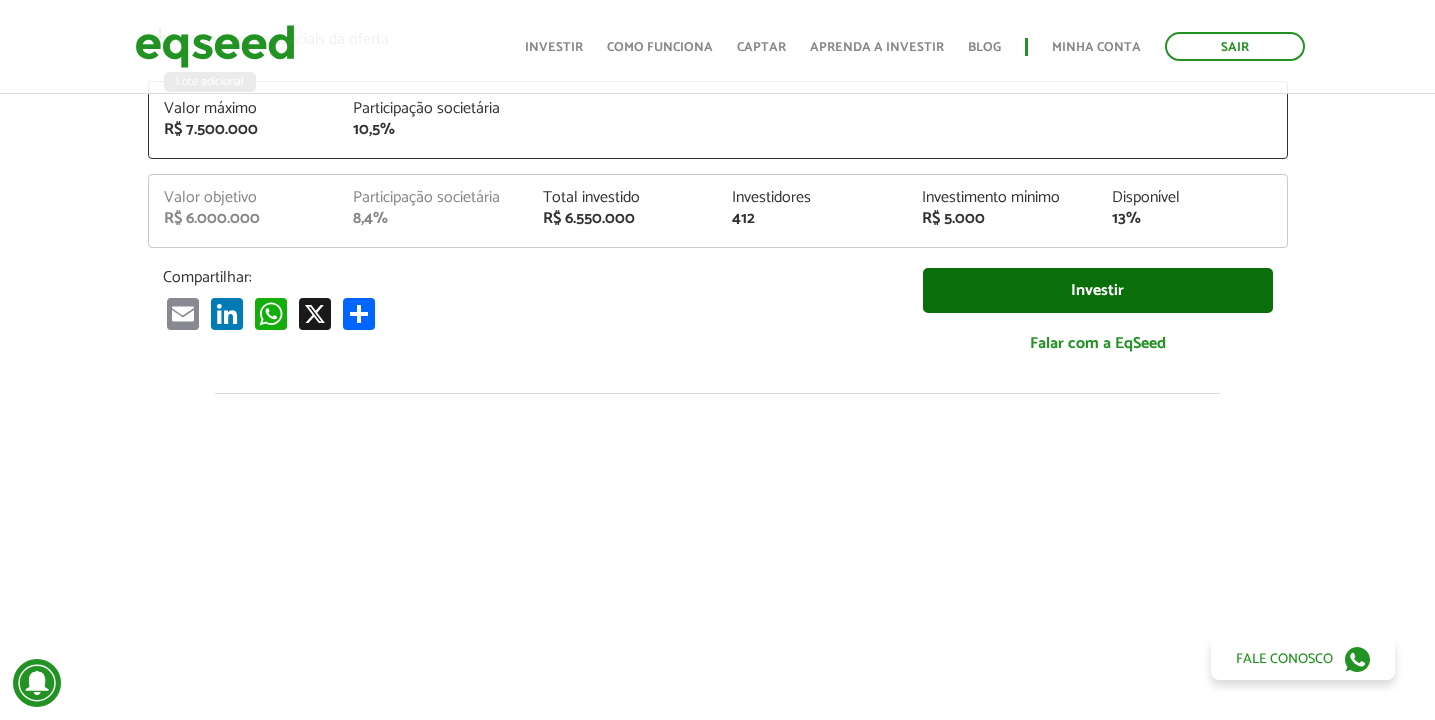 click on "Investir" at bounding box center (1098, 290) 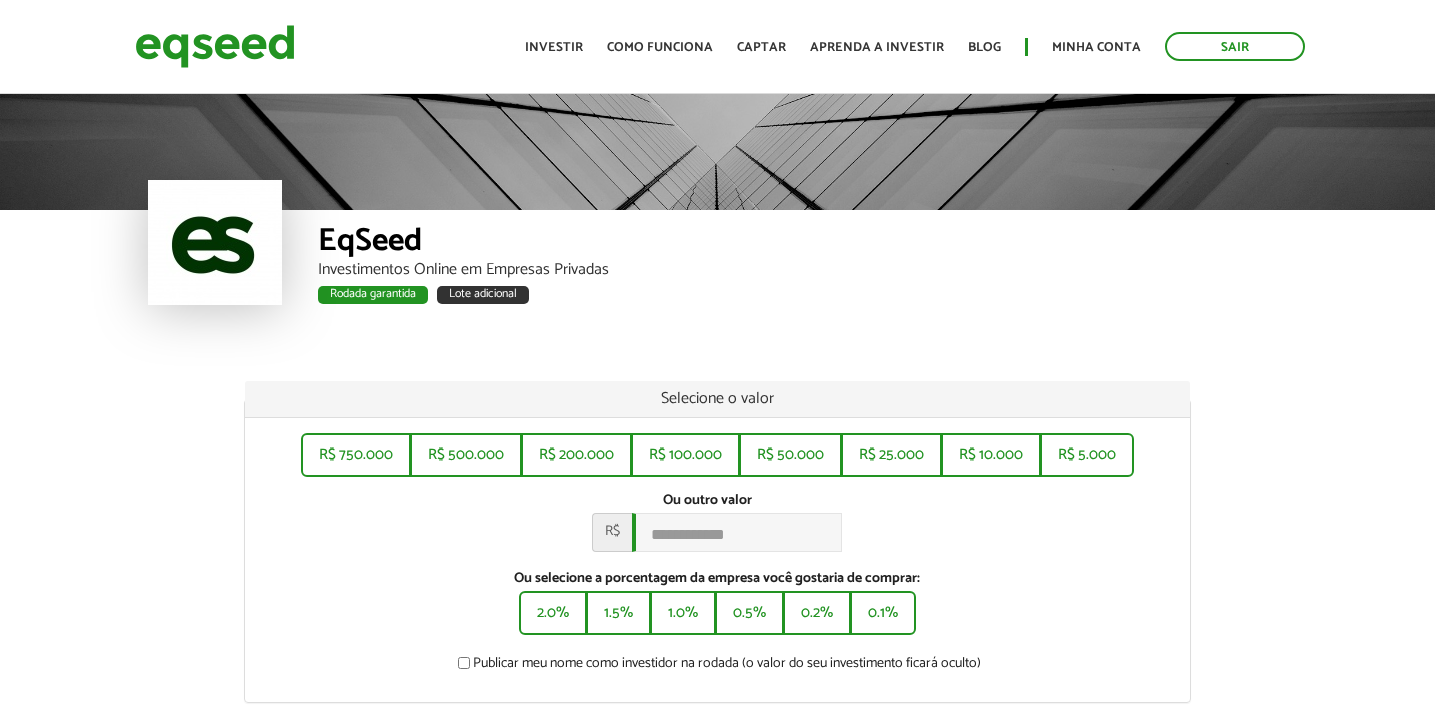 scroll, scrollTop: 0, scrollLeft: 0, axis: both 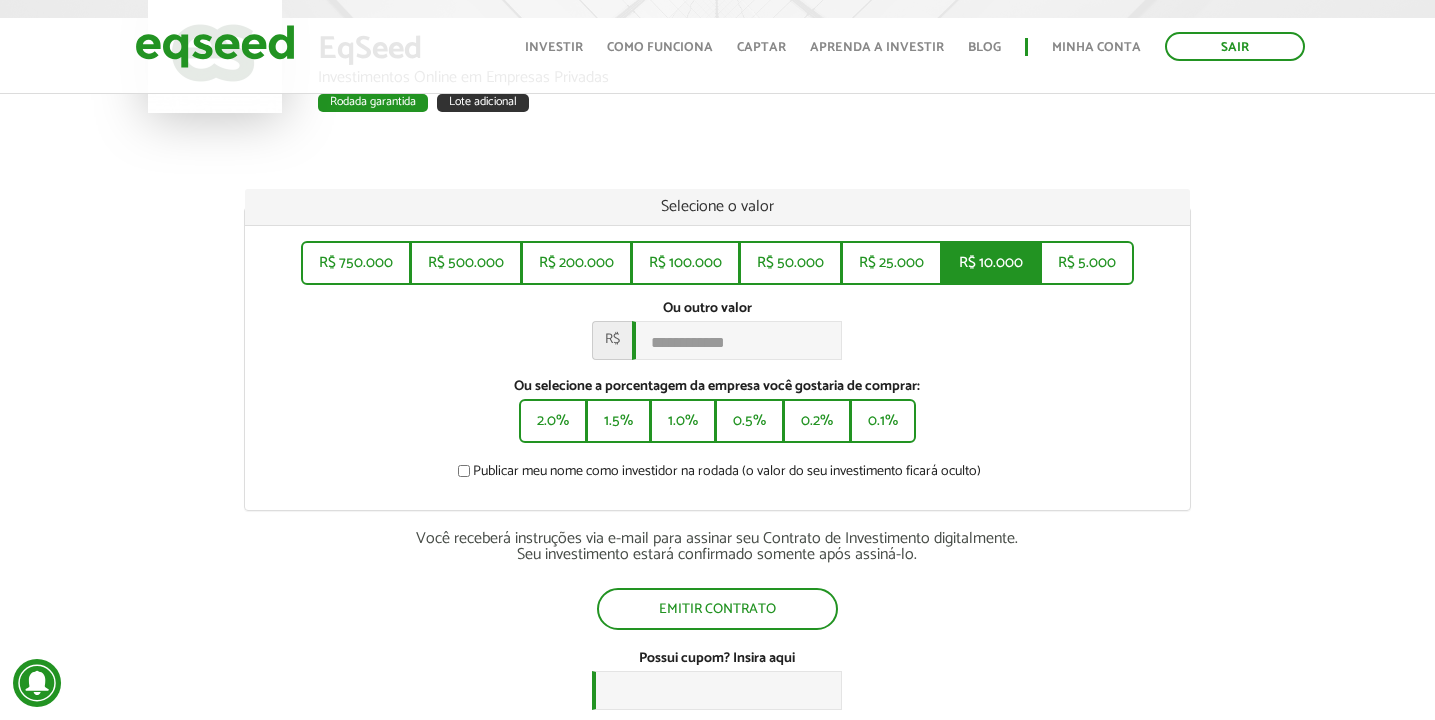 click on "R$ 10.000" at bounding box center [991, 263] 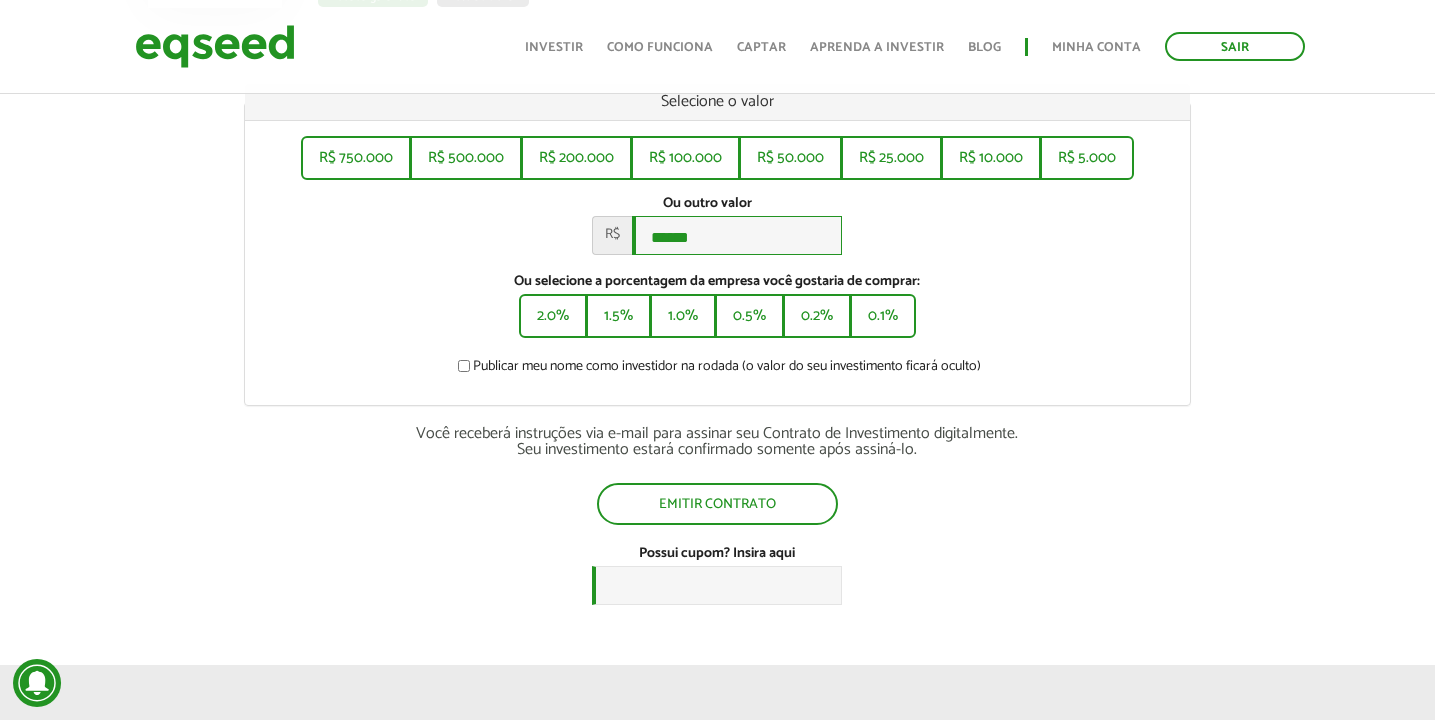 scroll, scrollTop: 331, scrollLeft: 0, axis: vertical 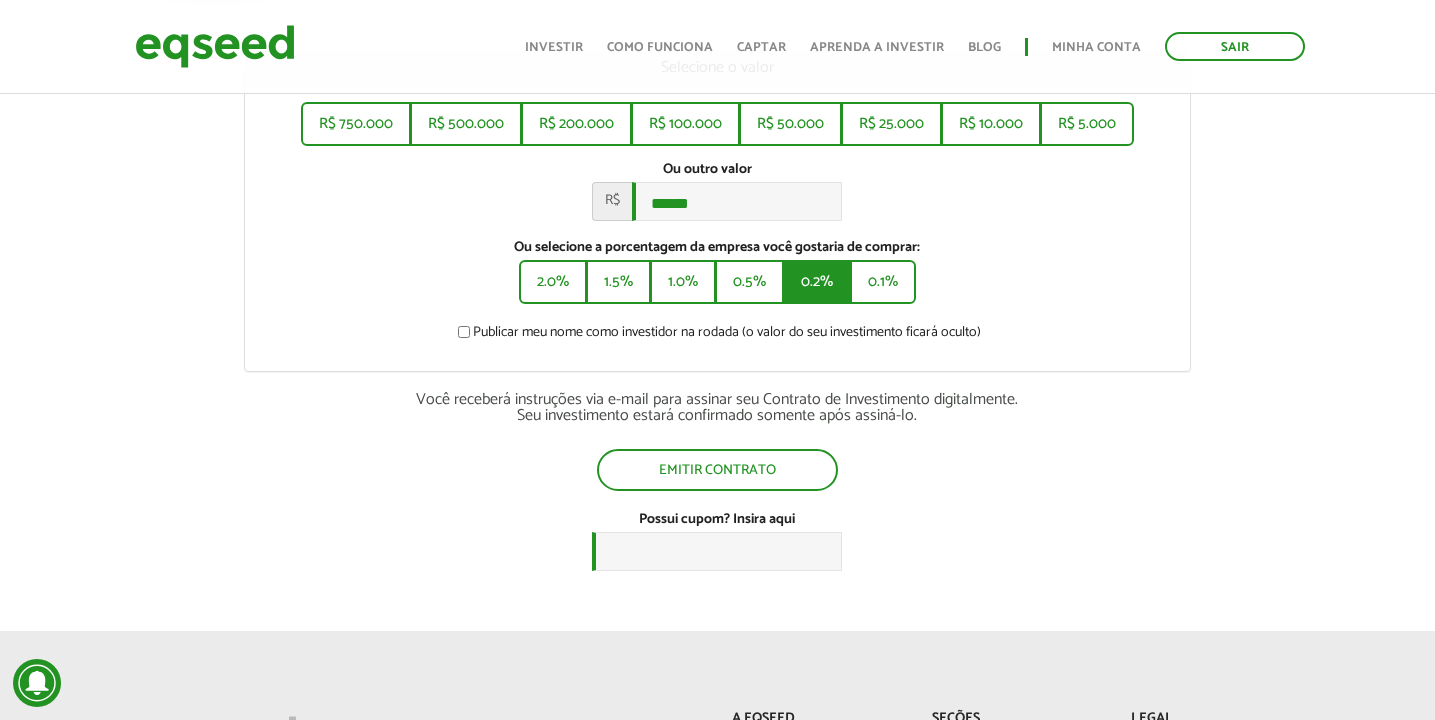 click on "0.2%" at bounding box center [817, 282] 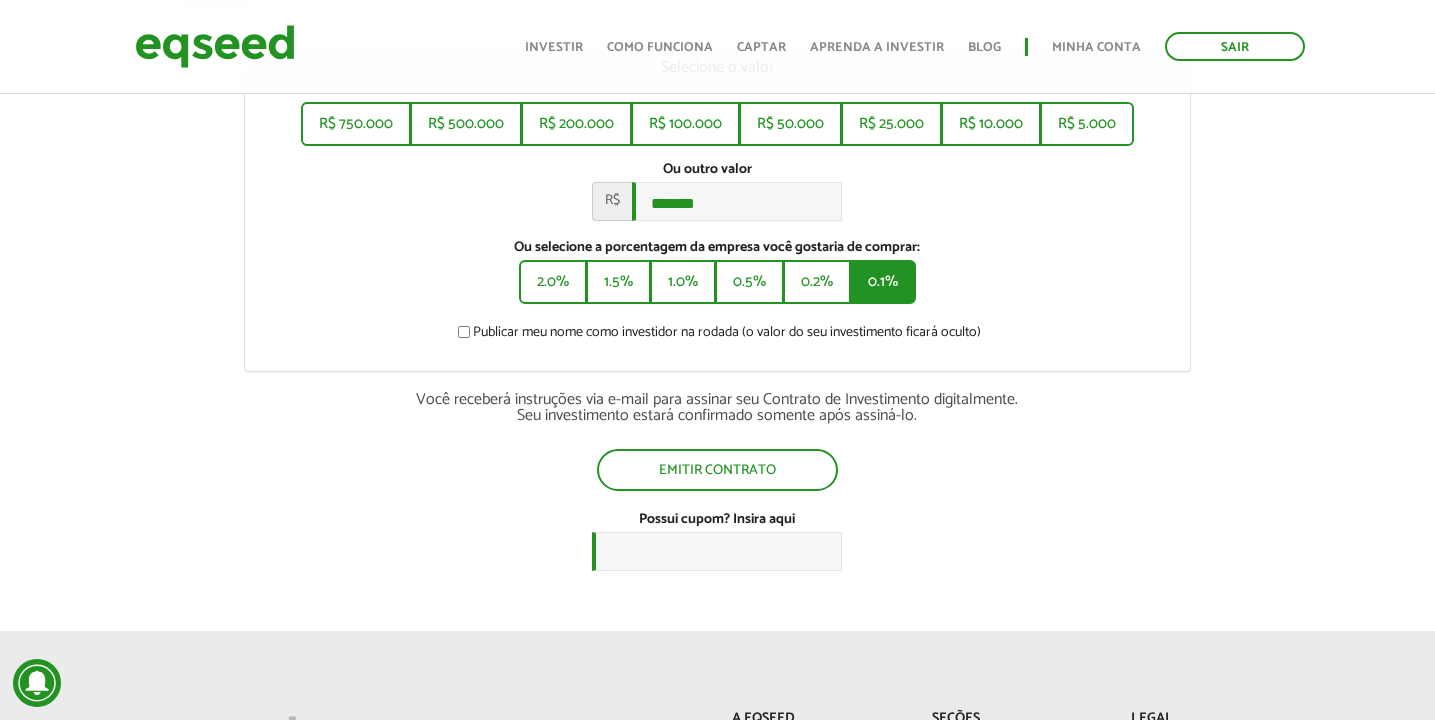 click on "0.1%" at bounding box center [883, 282] 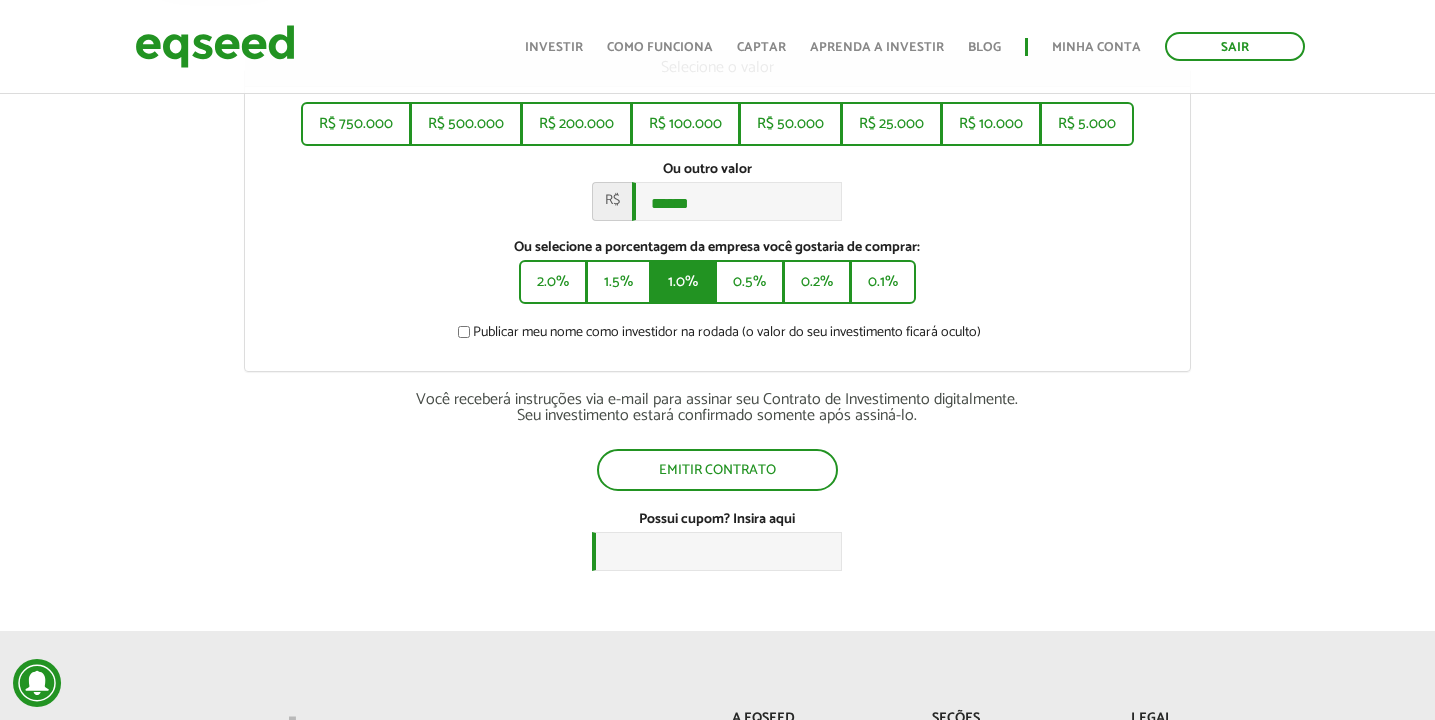 click on "1.0%" at bounding box center (683, 282) 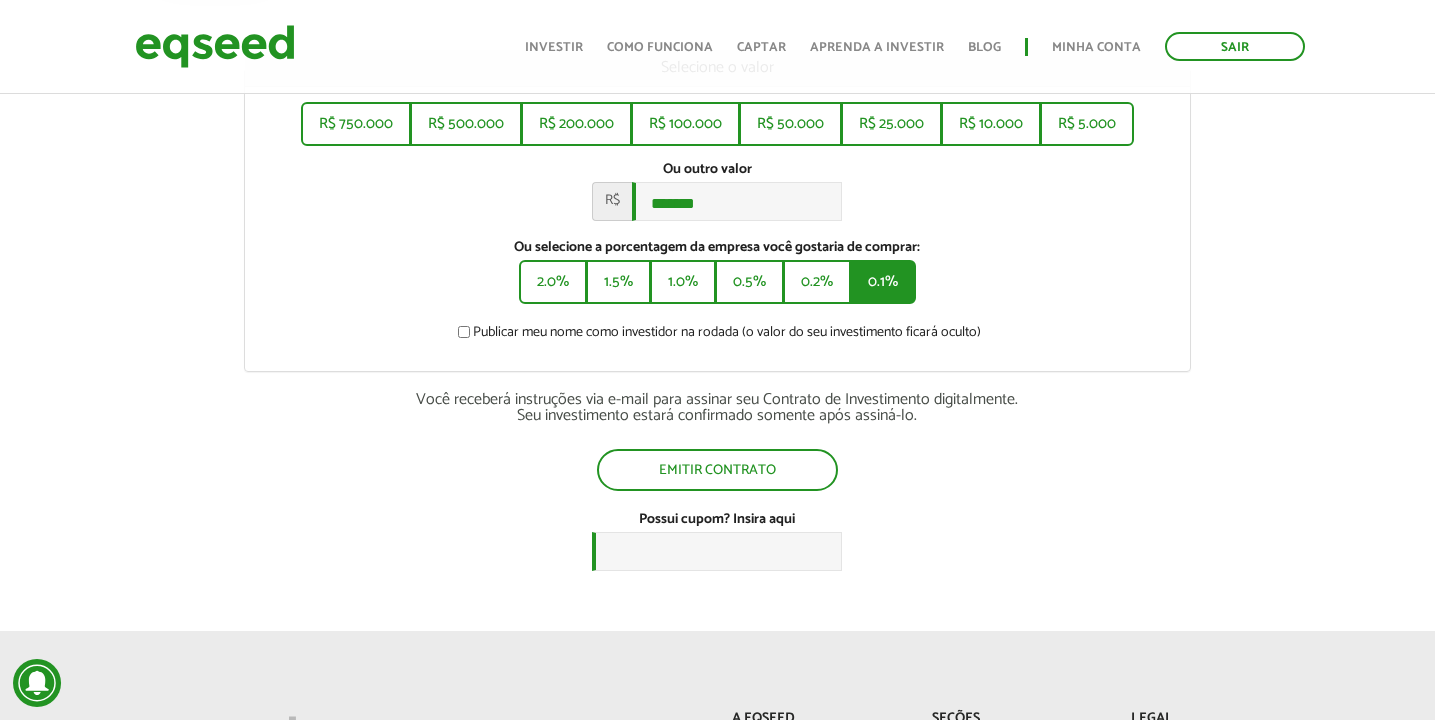 click on "0.1%" at bounding box center [883, 282] 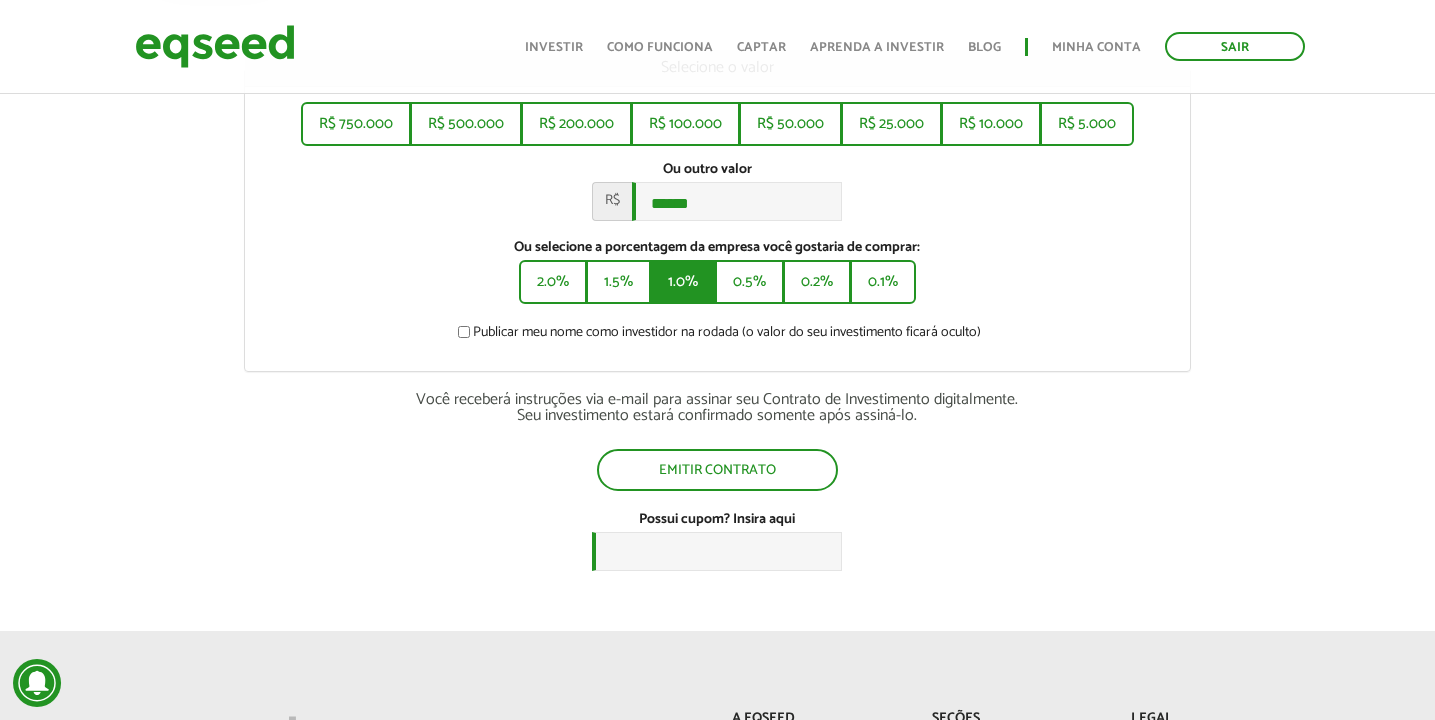 click on "1.0%" at bounding box center [683, 282] 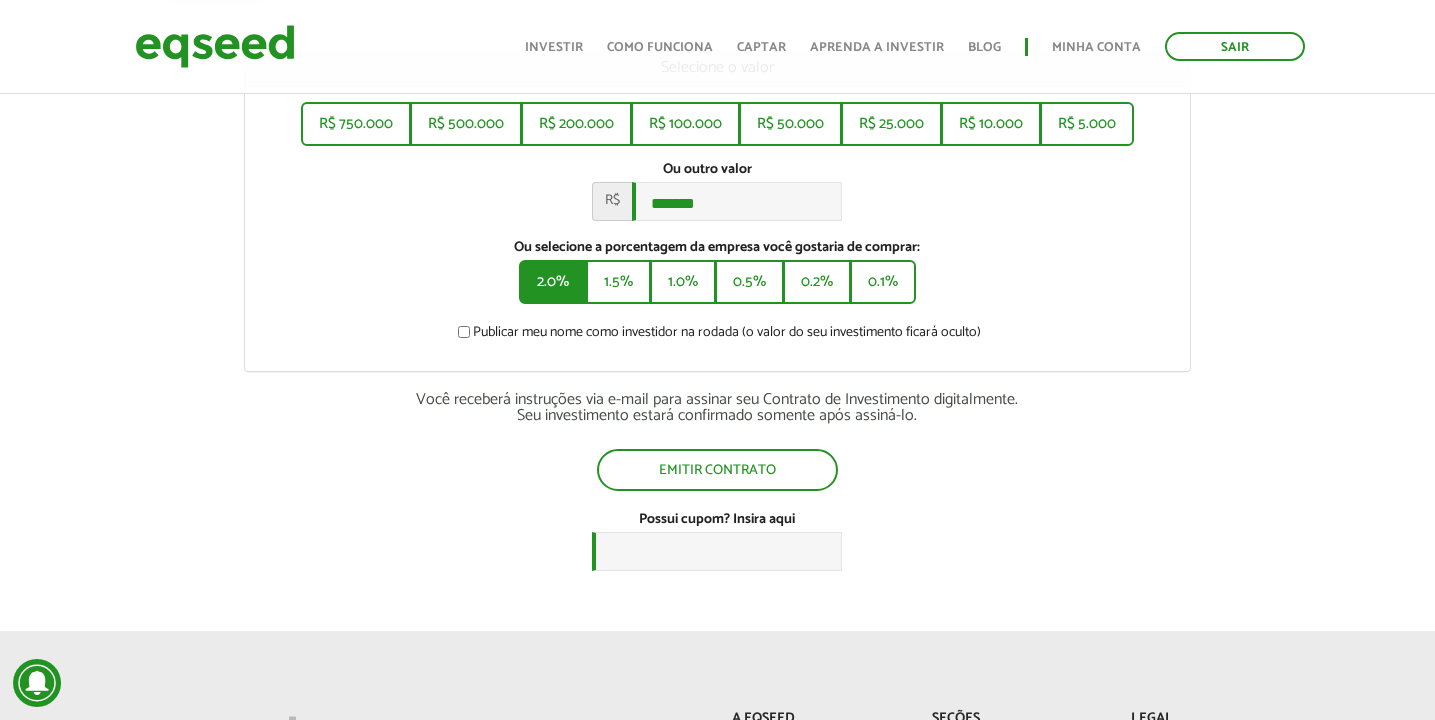 click on "2.0%" at bounding box center (553, 282) 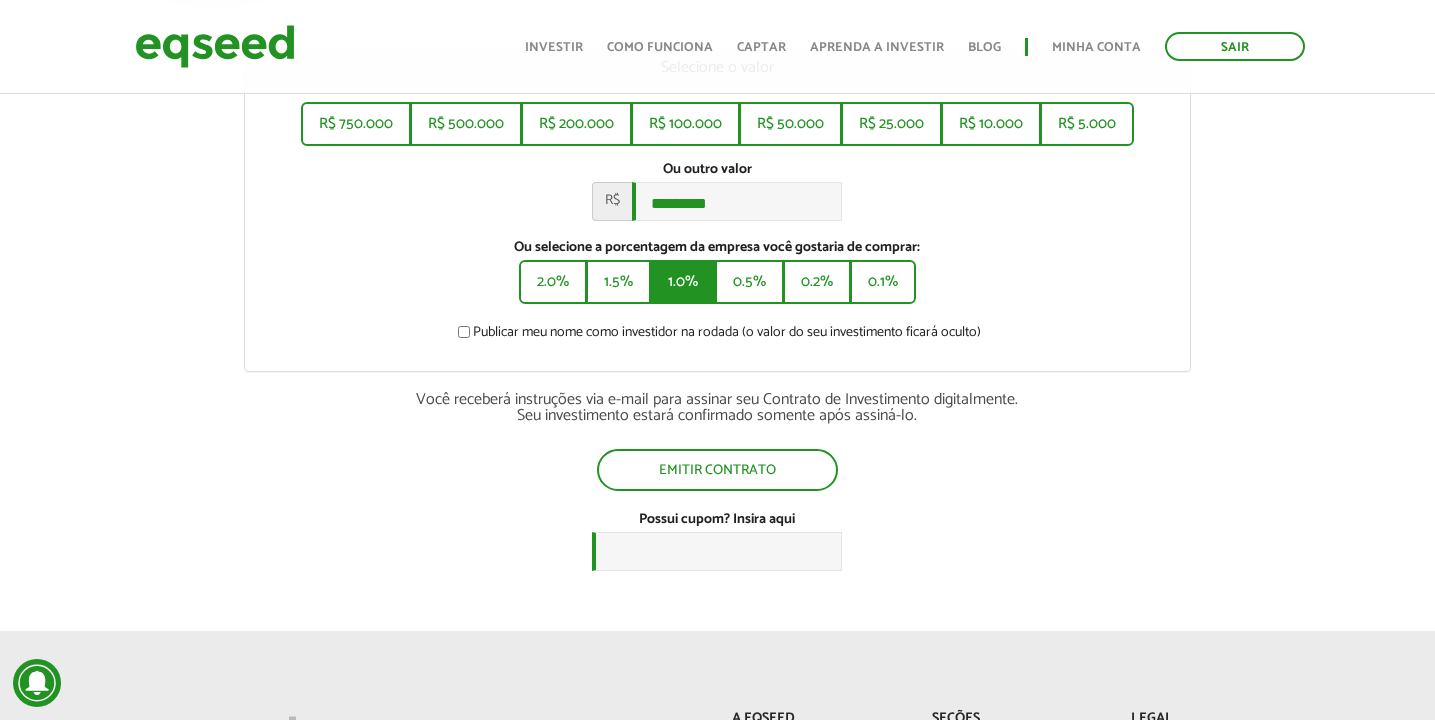 click on "1.0%" at bounding box center [683, 282] 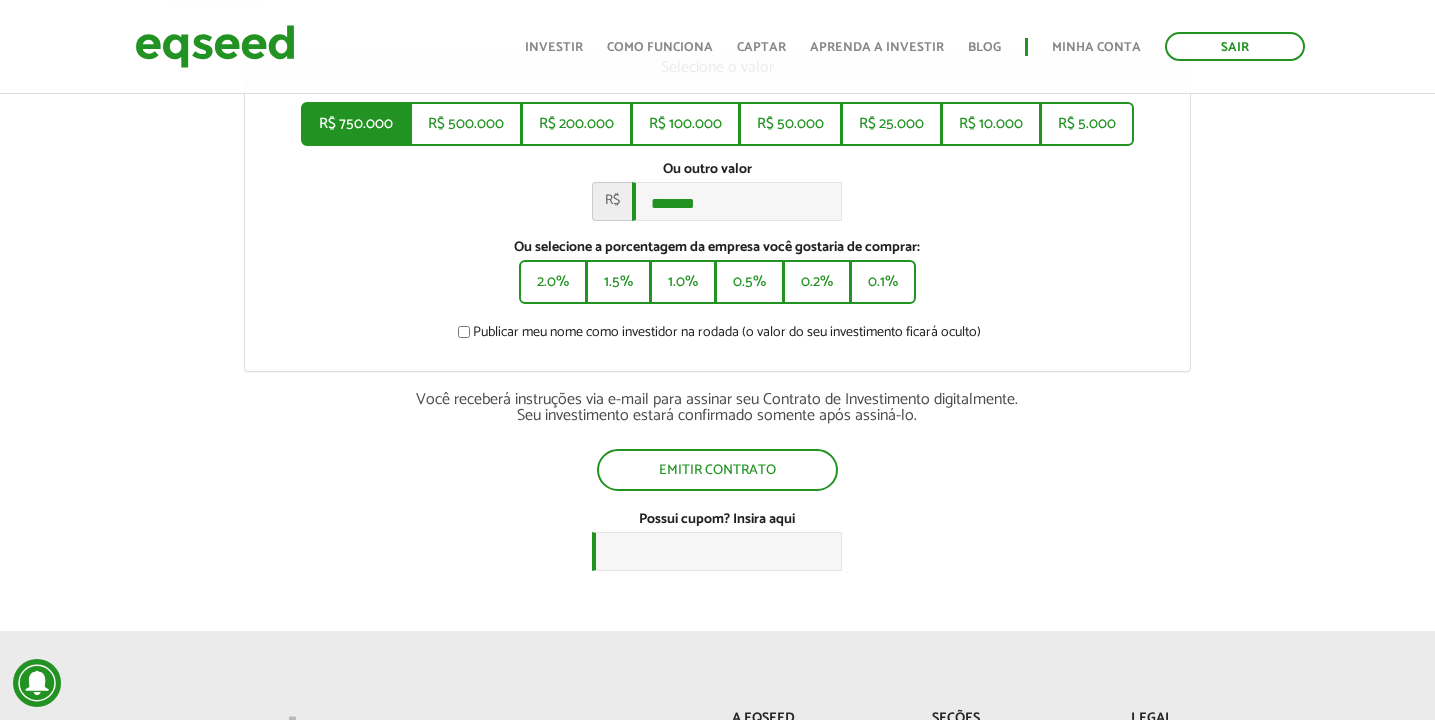 click on "R$ 750.000" at bounding box center (356, 124) 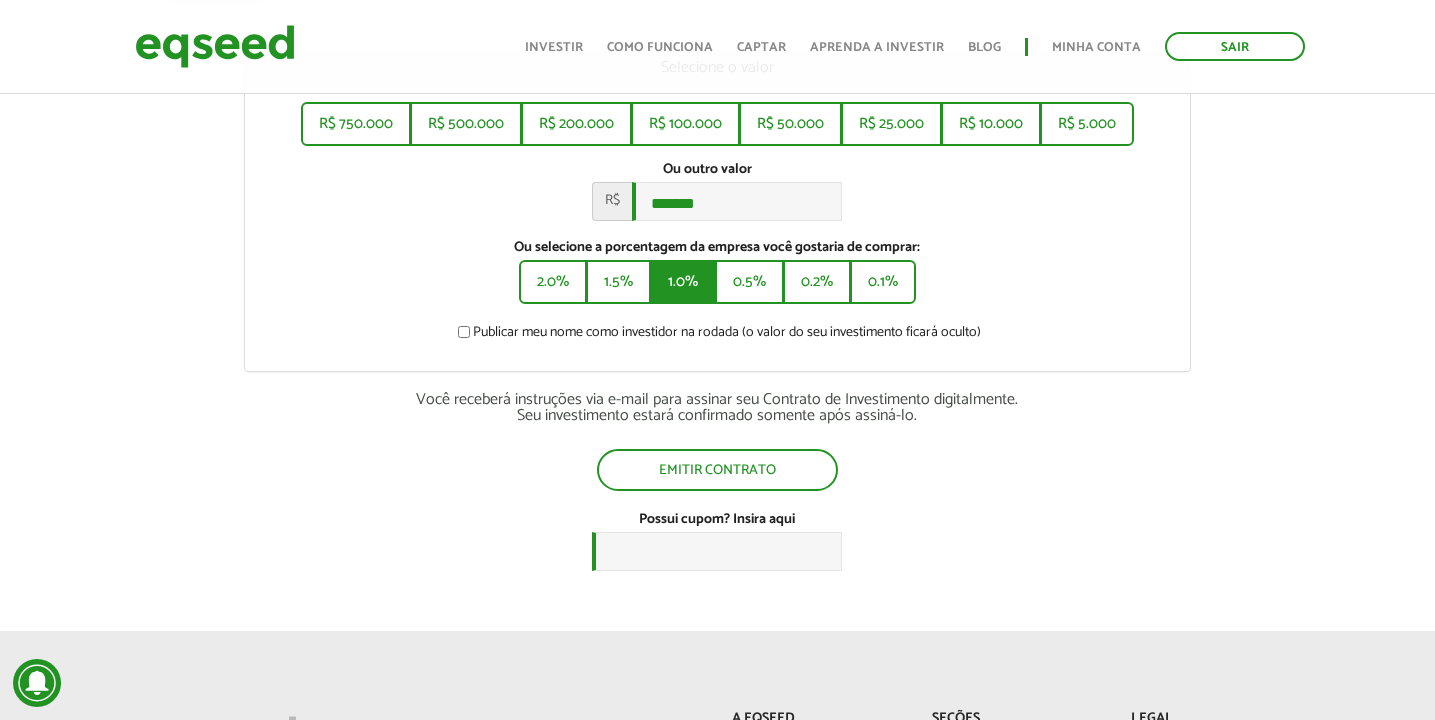 click on "1.0%" at bounding box center (683, 282) 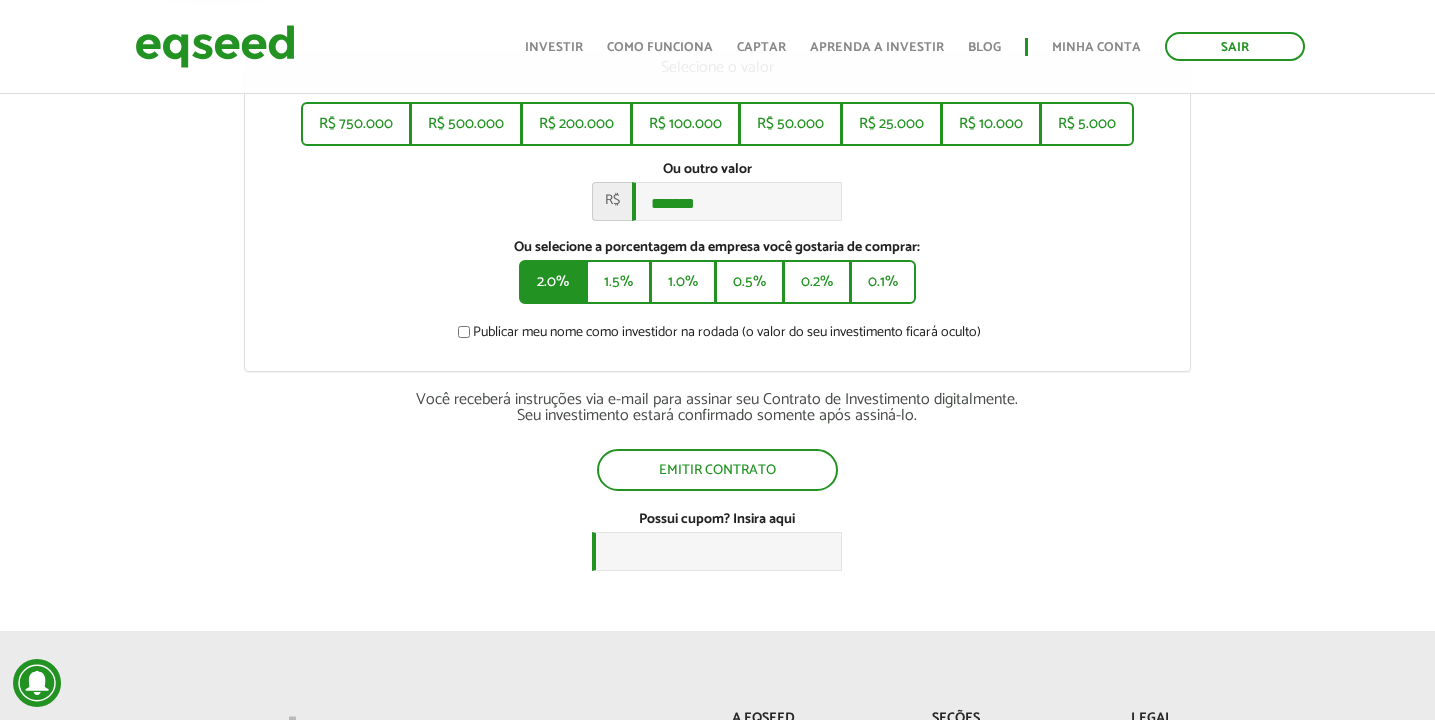click on "2.0%" at bounding box center [553, 282] 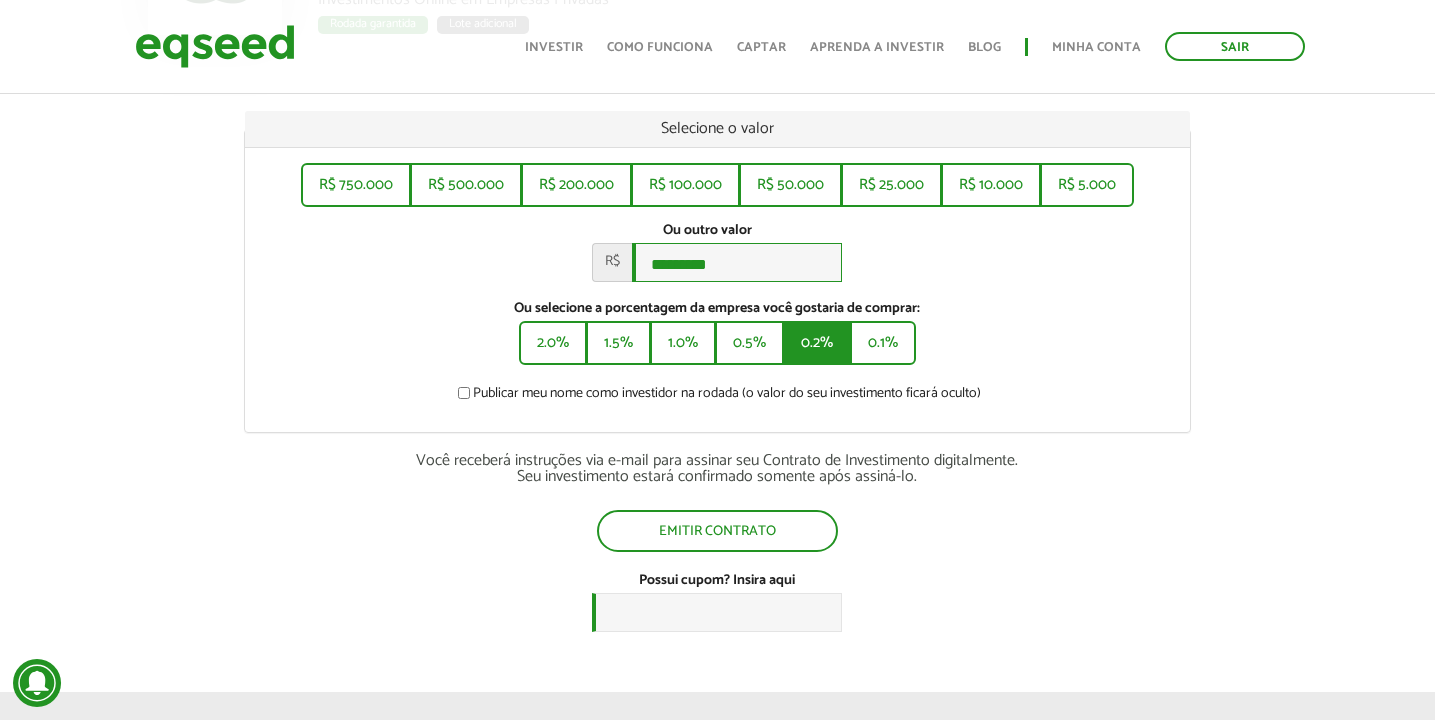 scroll, scrollTop: 255, scrollLeft: 0, axis: vertical 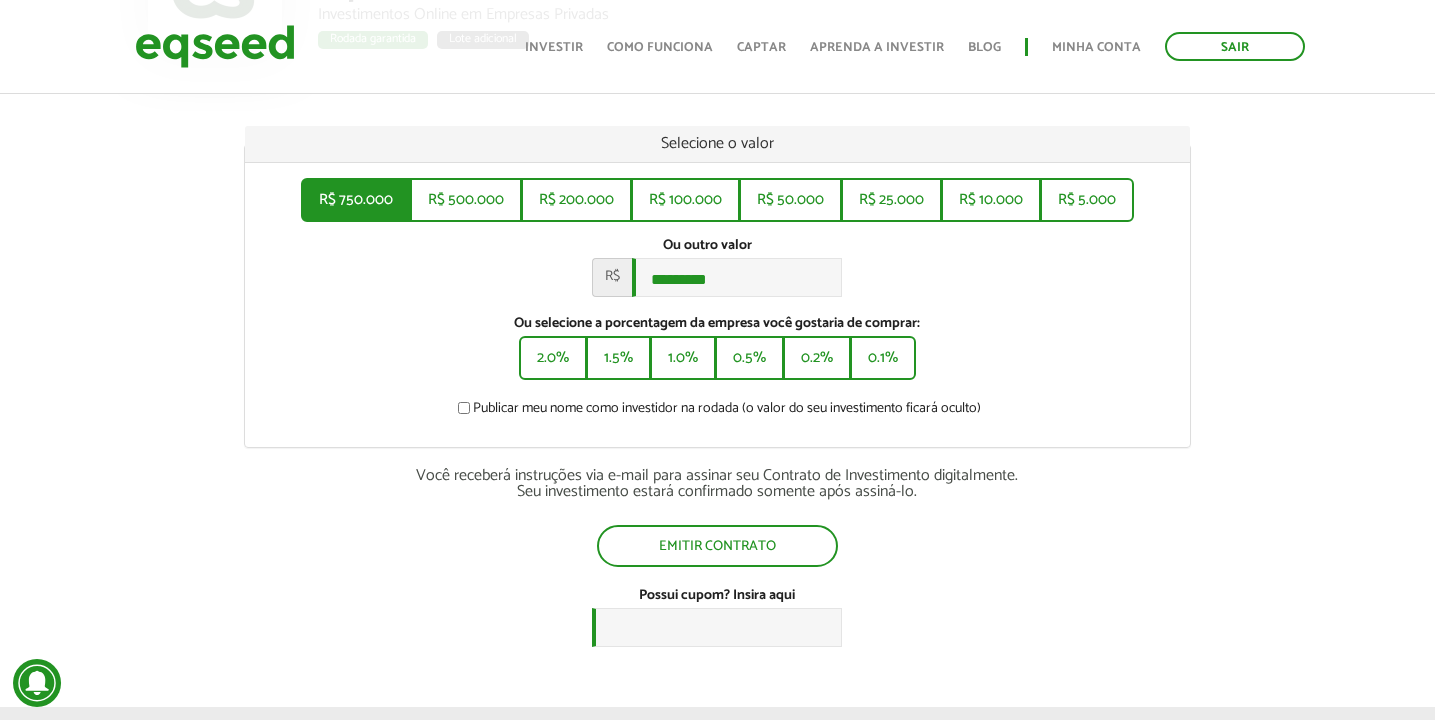 click on "R$ 750.000" at bounding box center [356, 200] 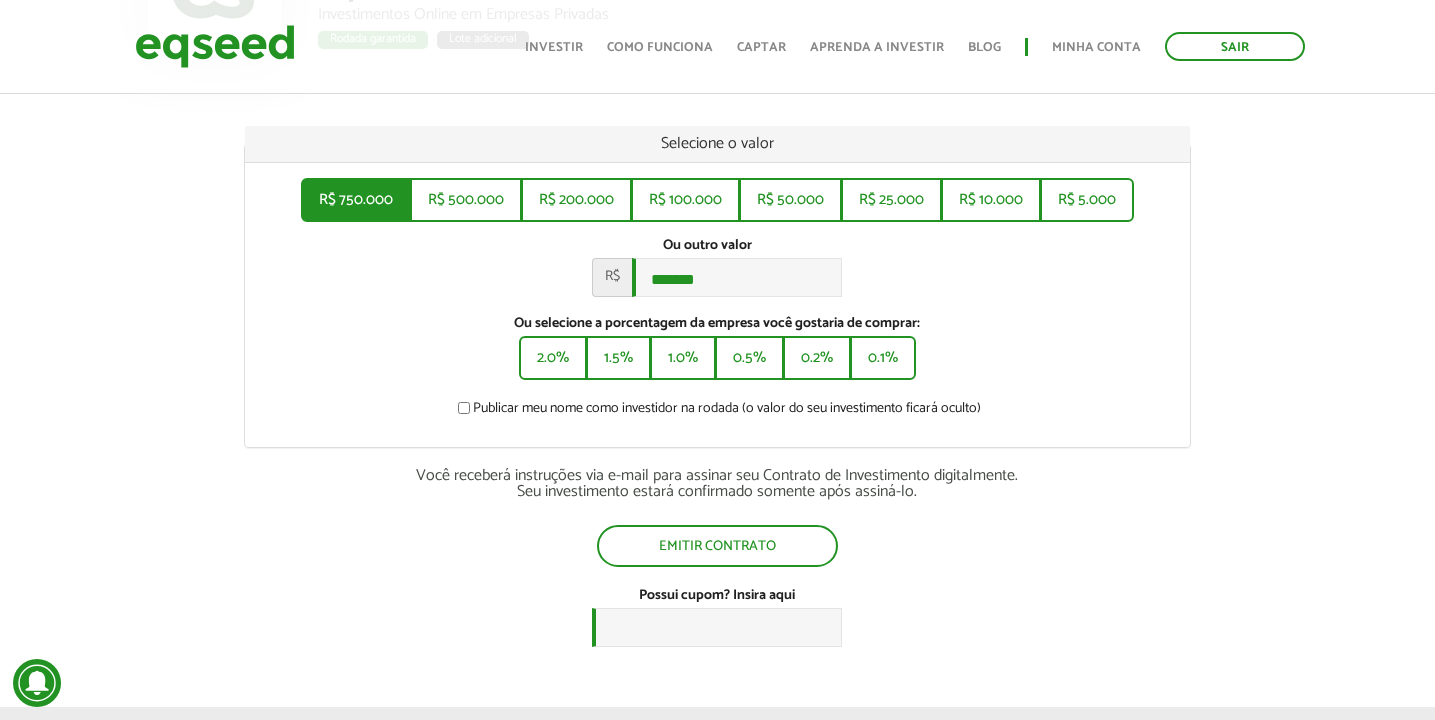 click on "R$ 750.000" at bounding box center [356, 200] 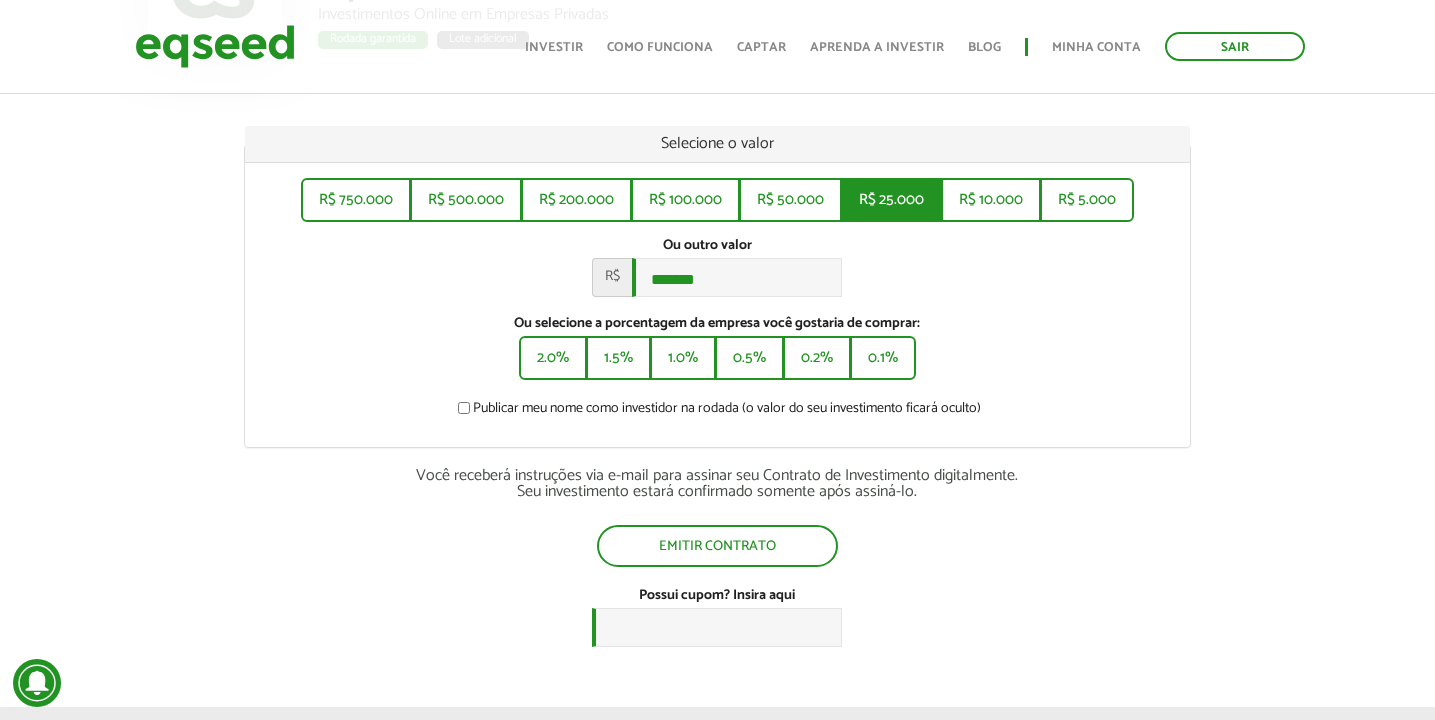 click on "R$ 25.000" at bounding box center [891, 200] 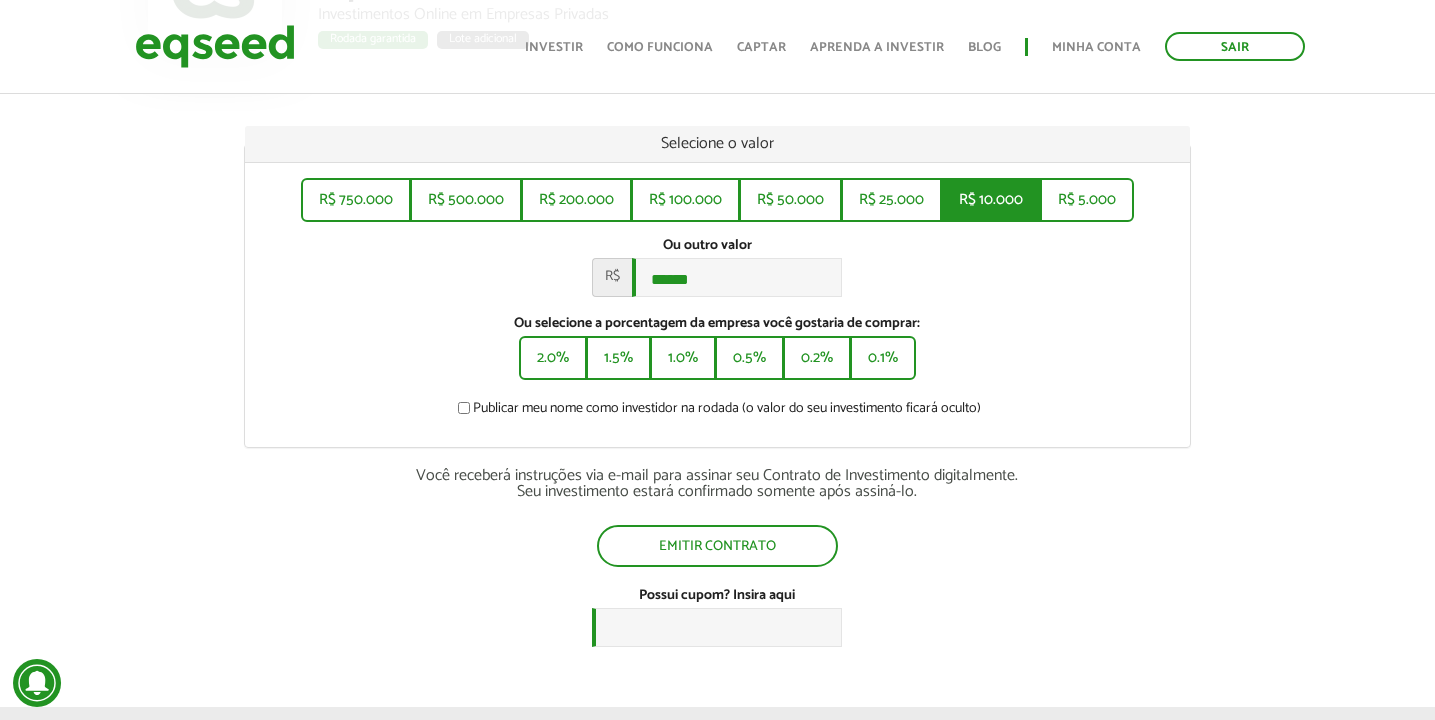 click on "R$ 10.000" at bounding box center [991, 200] 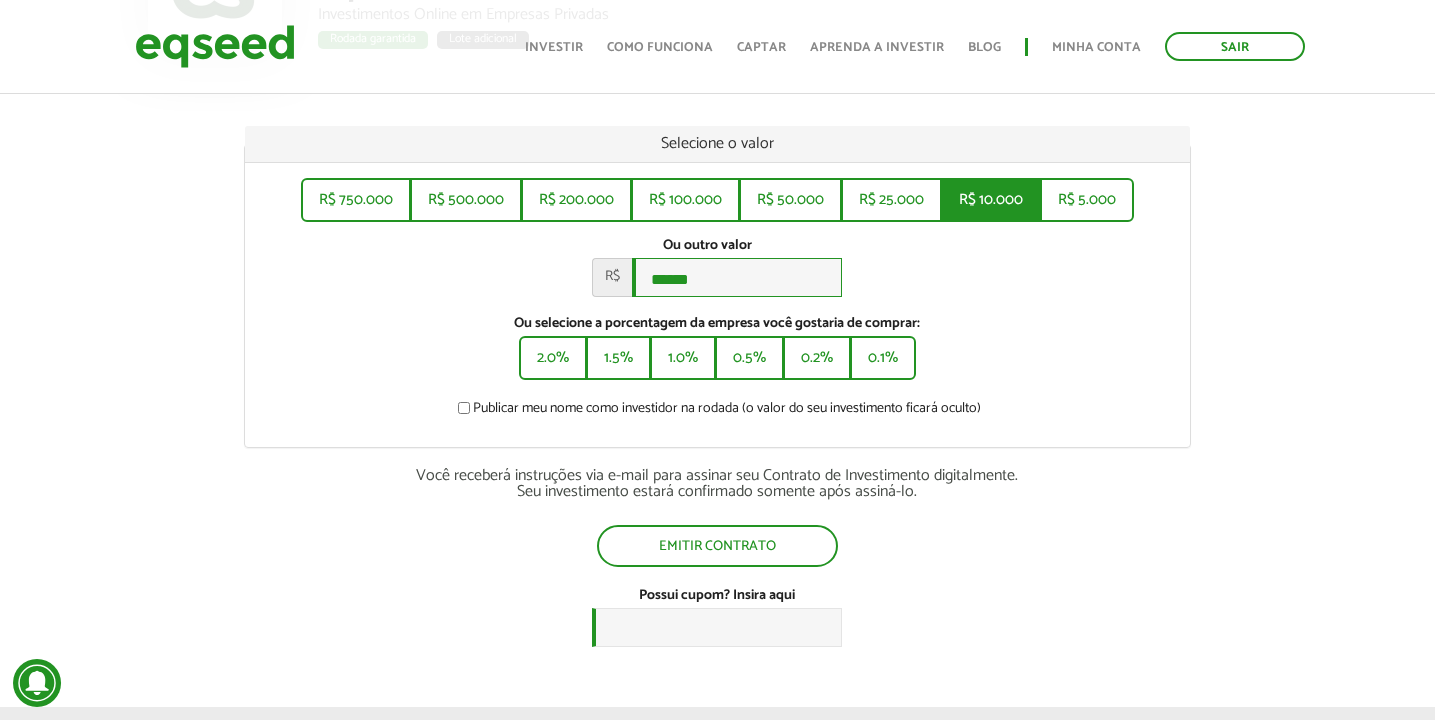 type on "******" 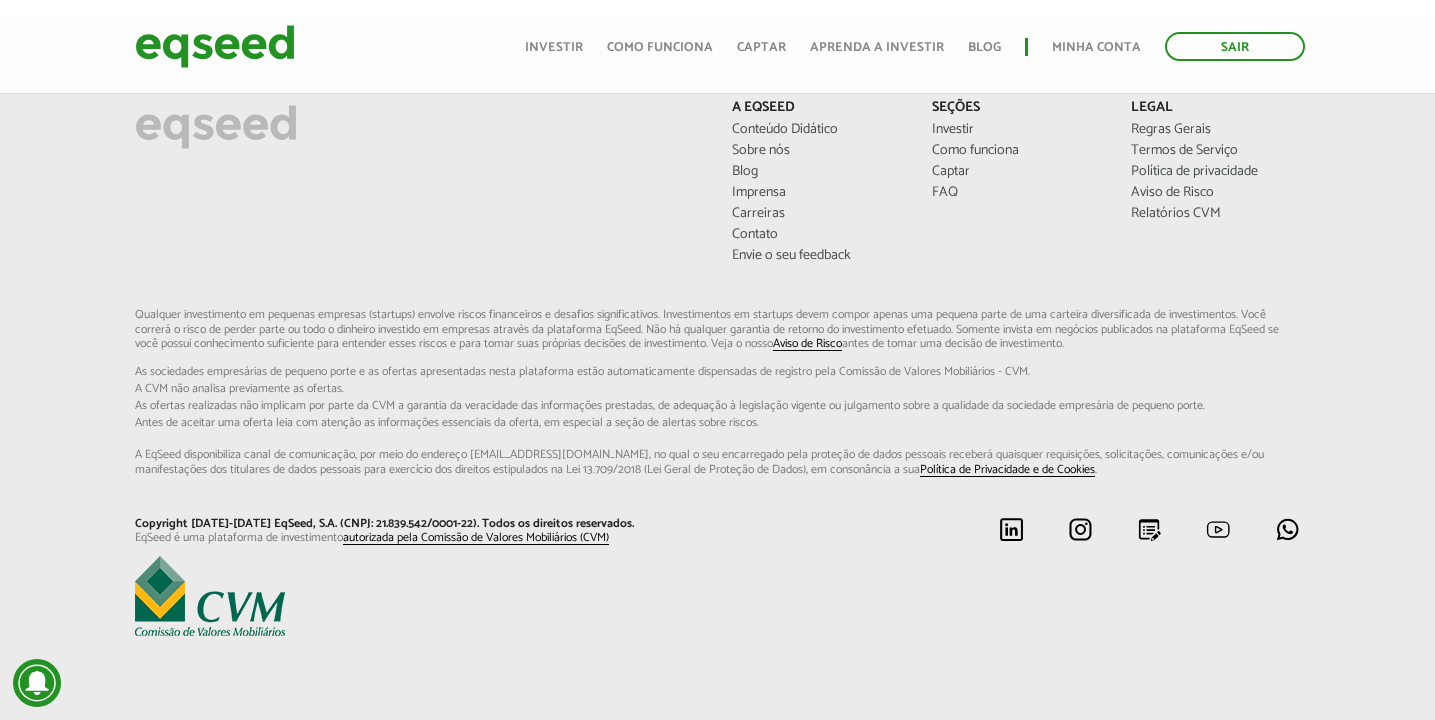 scroll, scrollTop: 957, scrollLeft: 0, axis: vertical 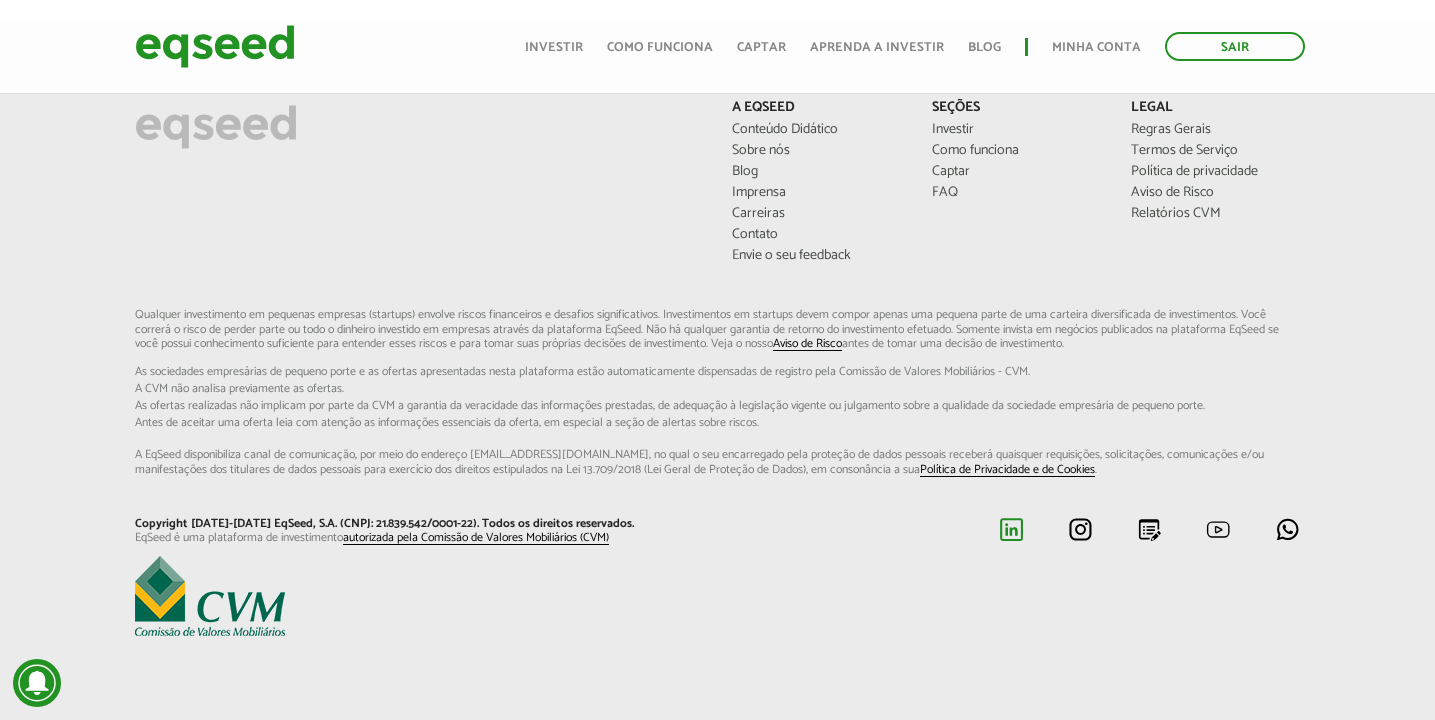 click at bounding box center (1011, 529) 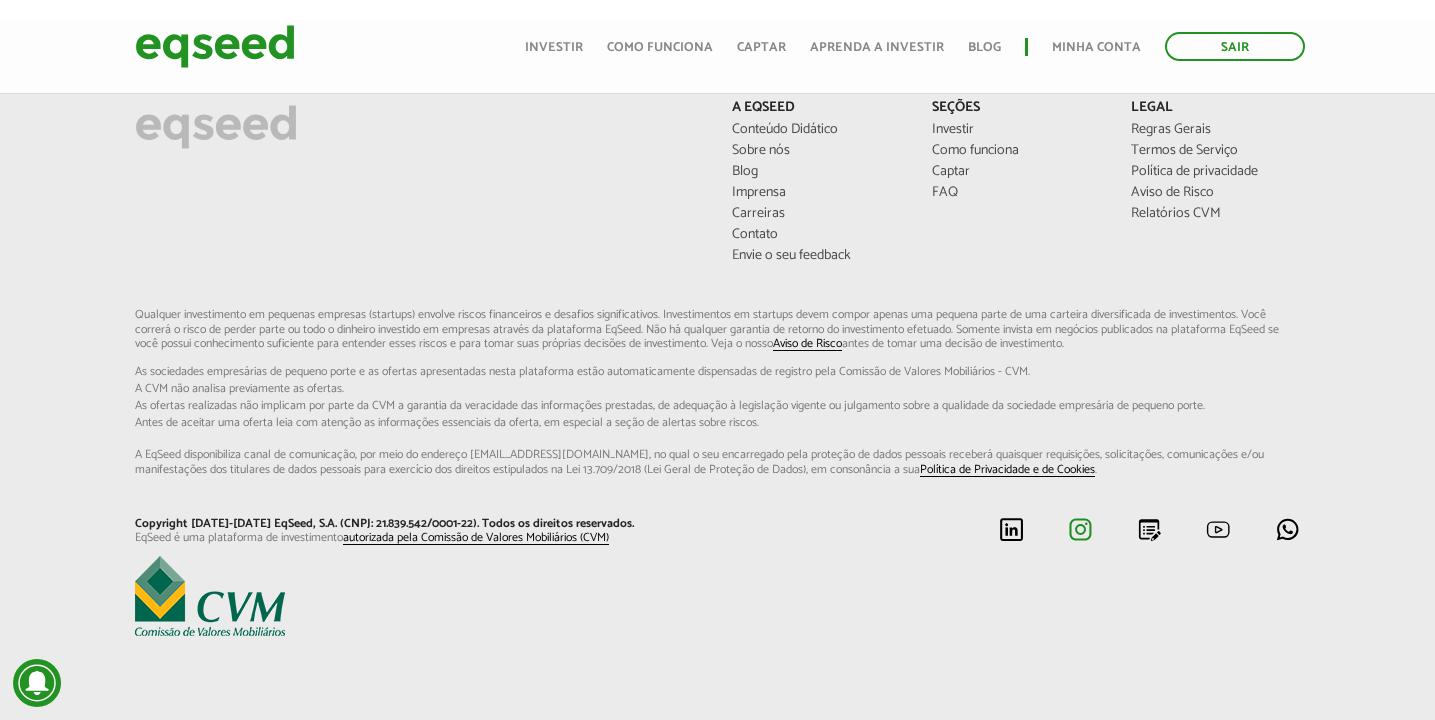 click at bounding box center [1080, 529] 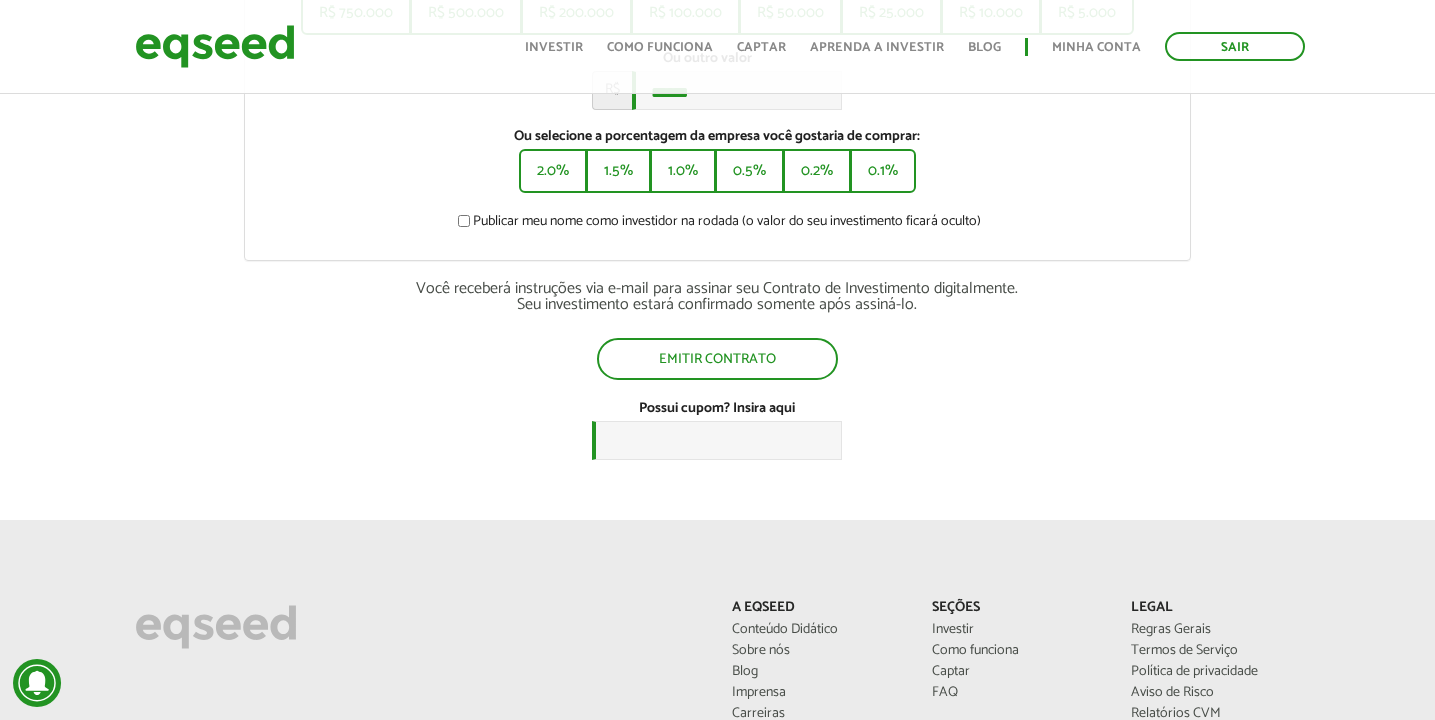 scroll, scrollTop: 409, scrollLeft: 0, axis: vertical 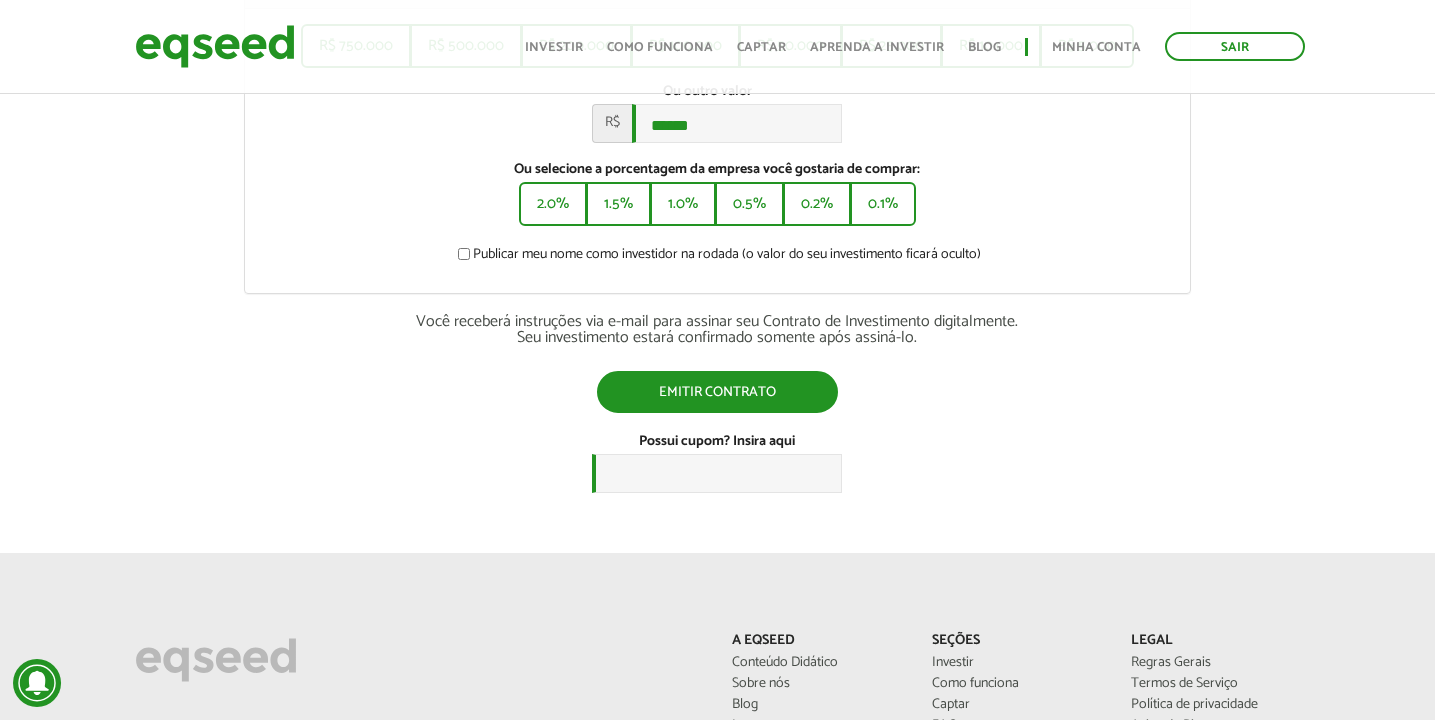 click on "Emitir contrato" at bounding box center [717, 392] 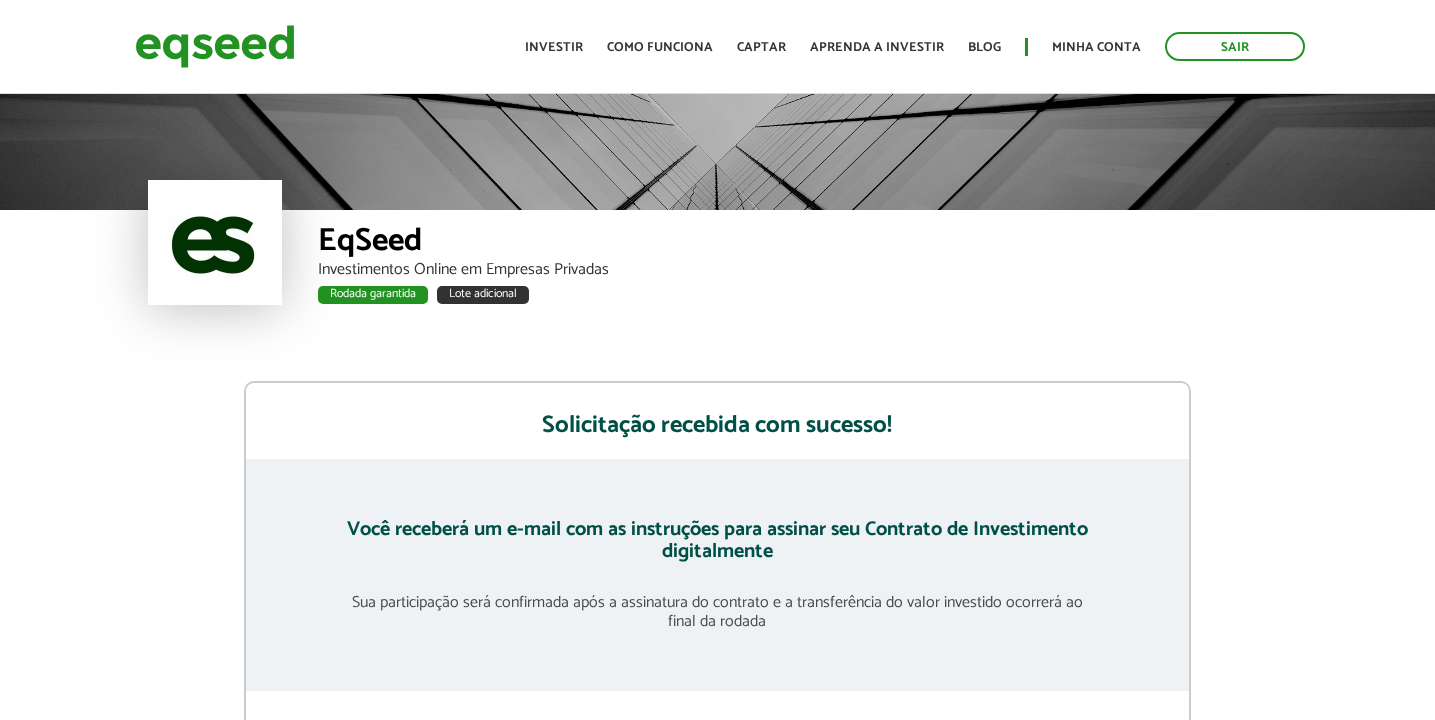 scroll, scrollTop: 0, scrollLeft: 0, axis: both 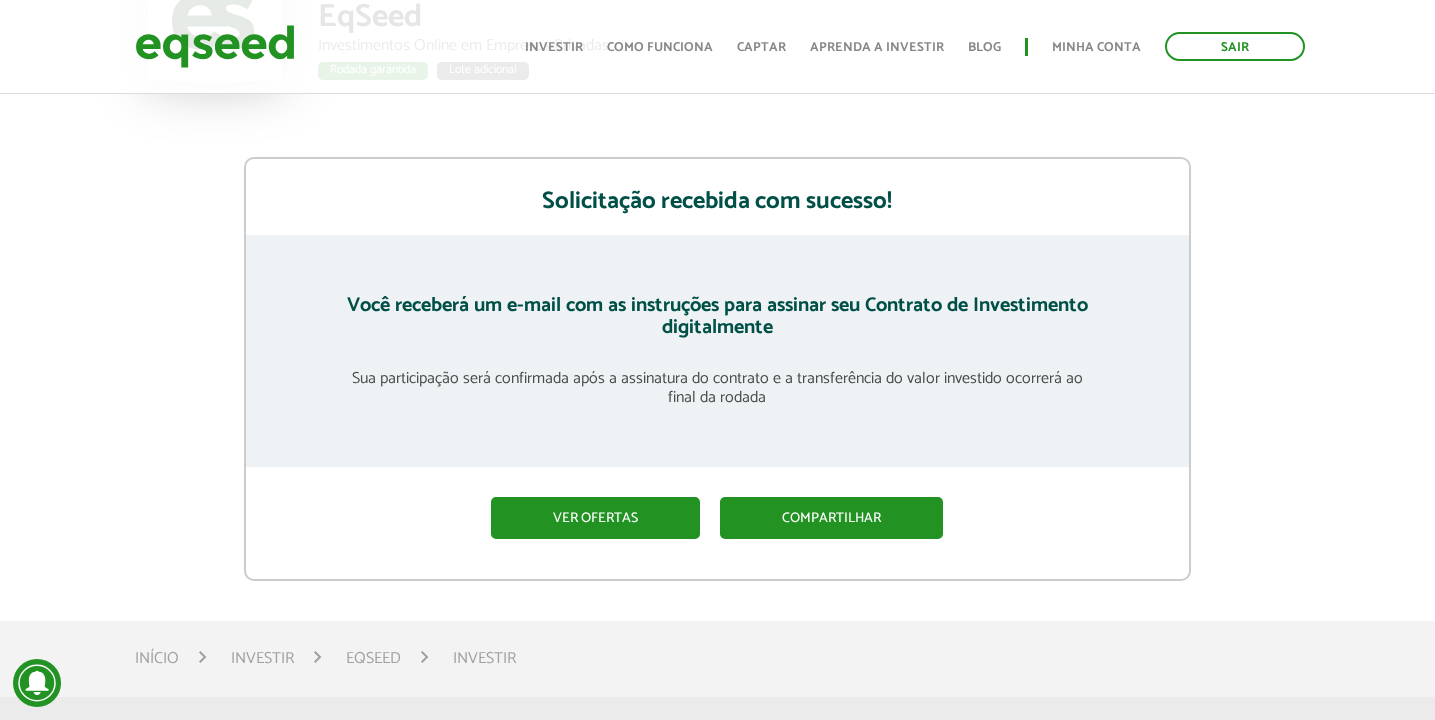 click on "Ver ofertas" at bounding box center [595, 518] 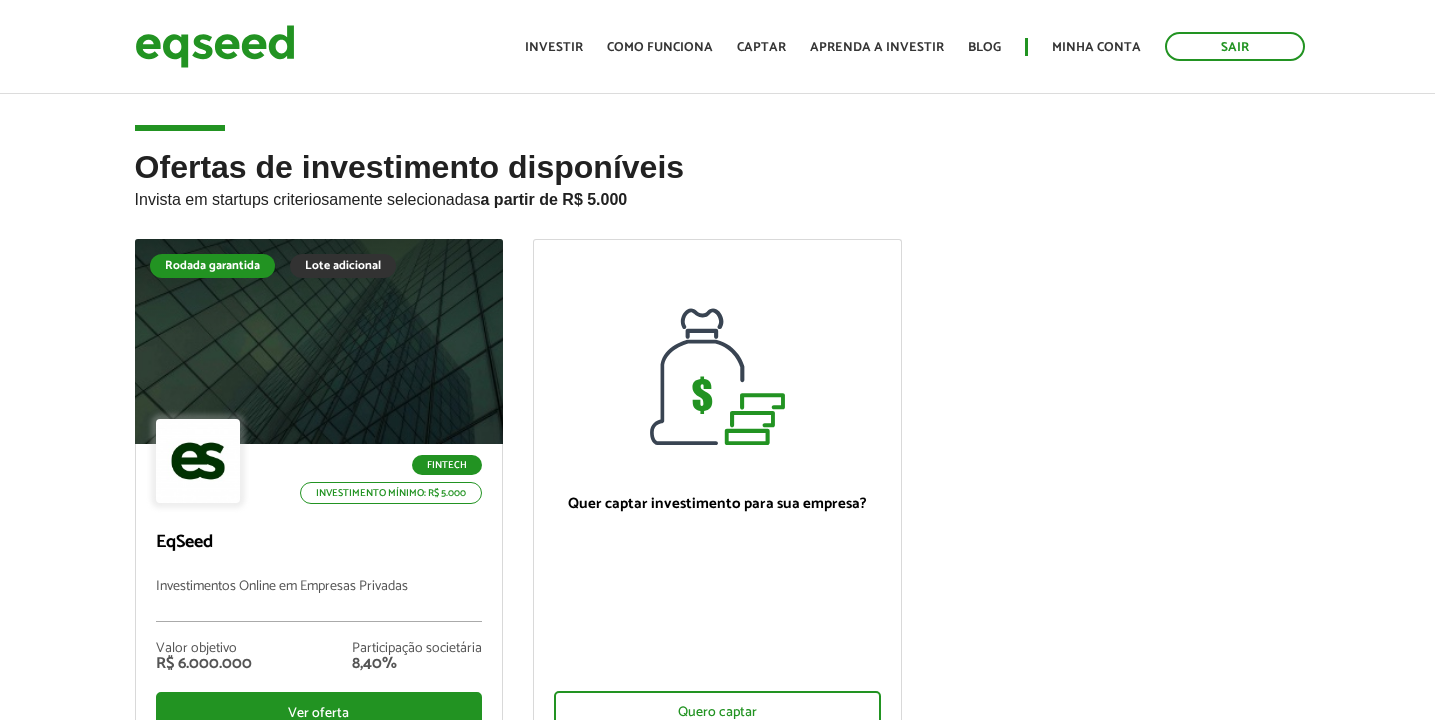 scroll, scrollTop: 0, scrollLeft: 0, axis: both 